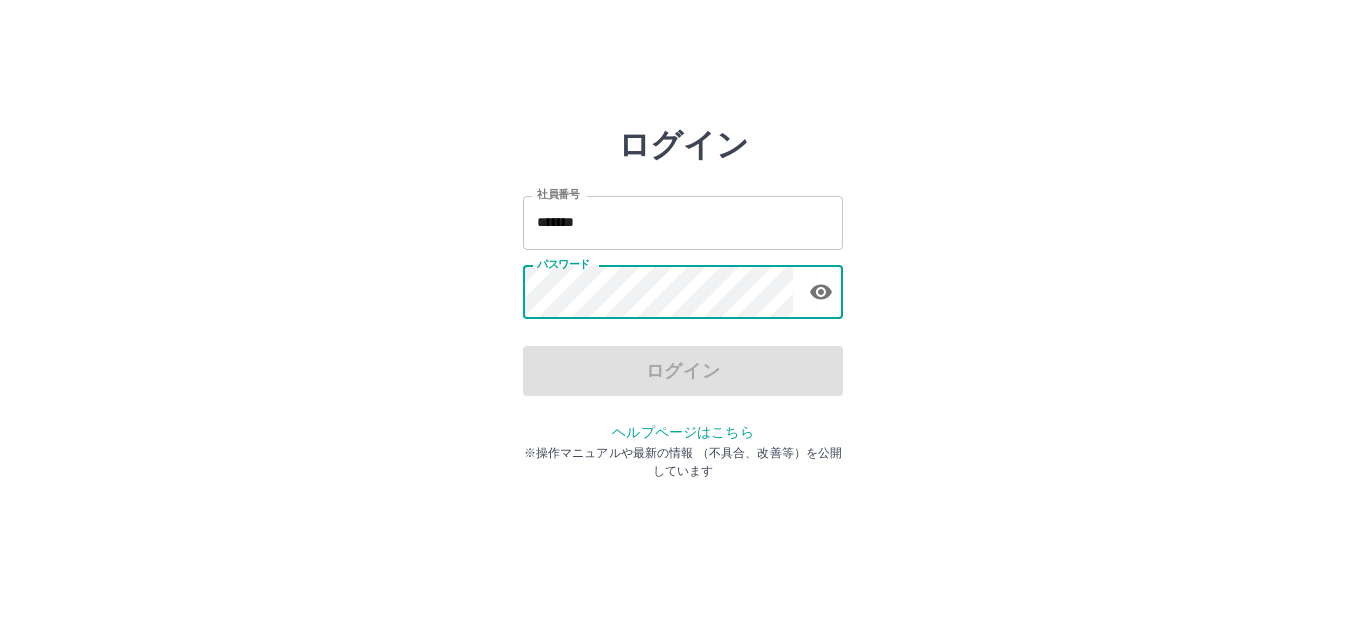 scroll, scrollTop: 0, scrollLeft: 0, axis: both 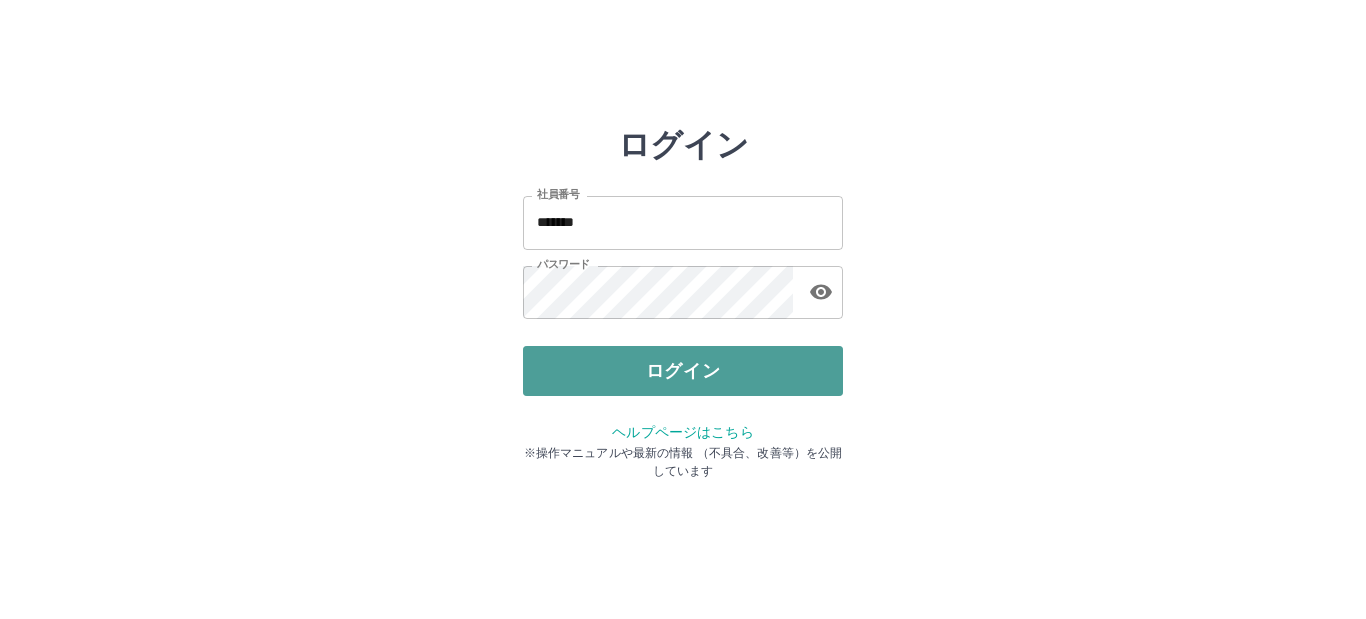 click on "ログイン" at bounding box center [683, 371] 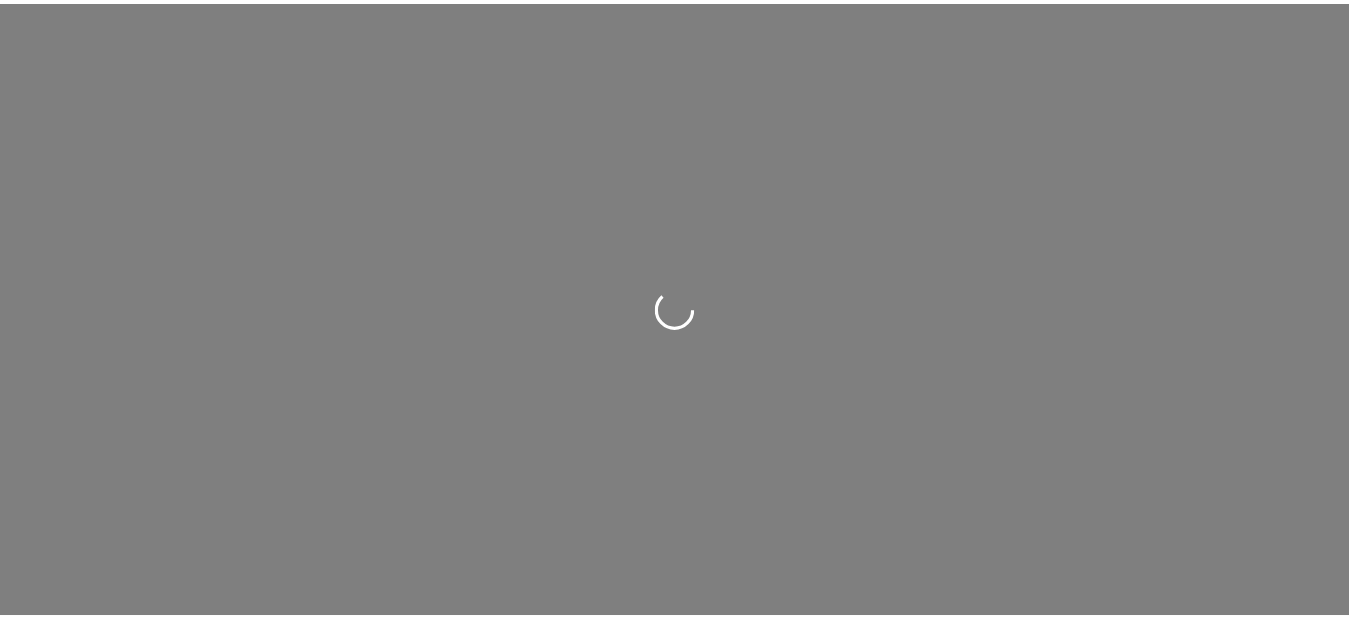 scroll, scrollTop: 0, scrollLeft: 0, axis: both 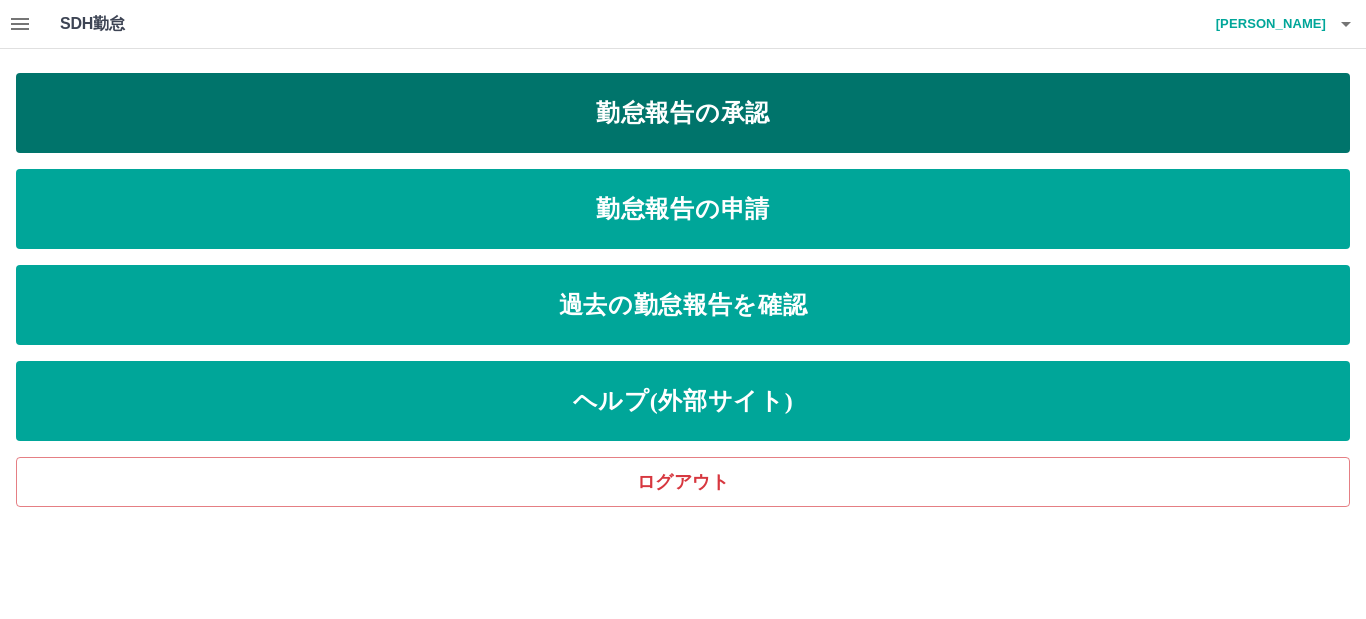 click on "勤怠報告の承認" at bounding box center [683, 113] 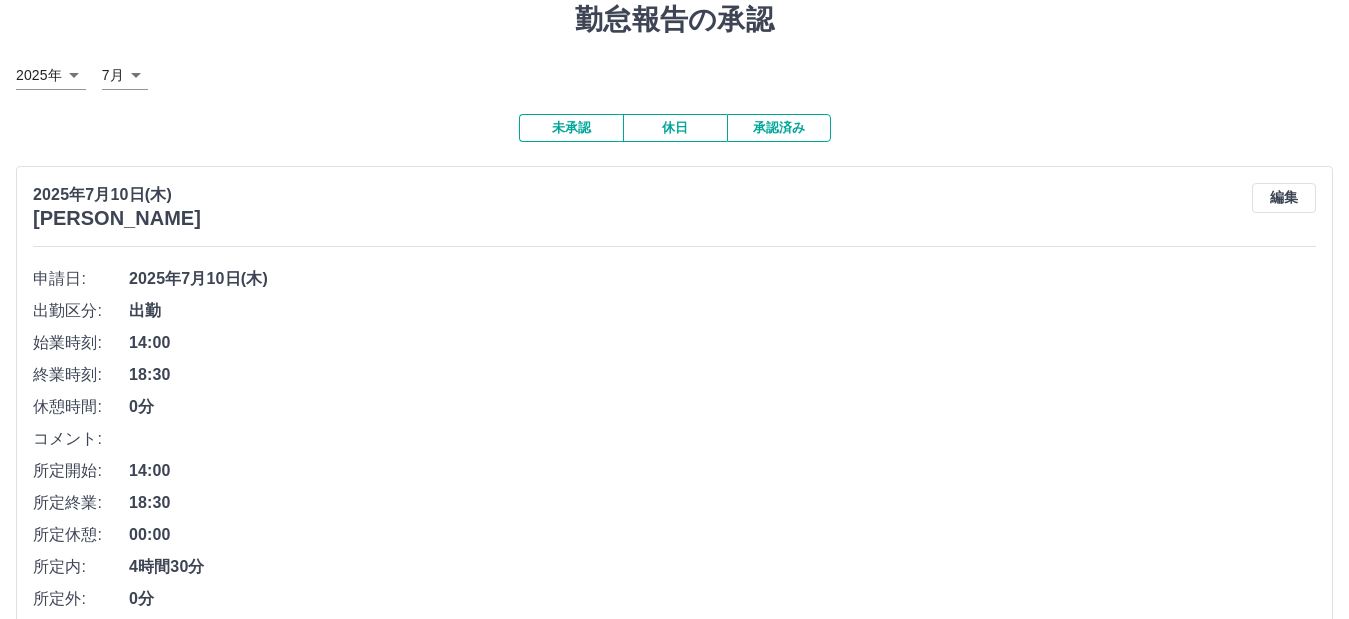 scroll, scrollTop: 200, scrollLeft: 0, axis: vertical 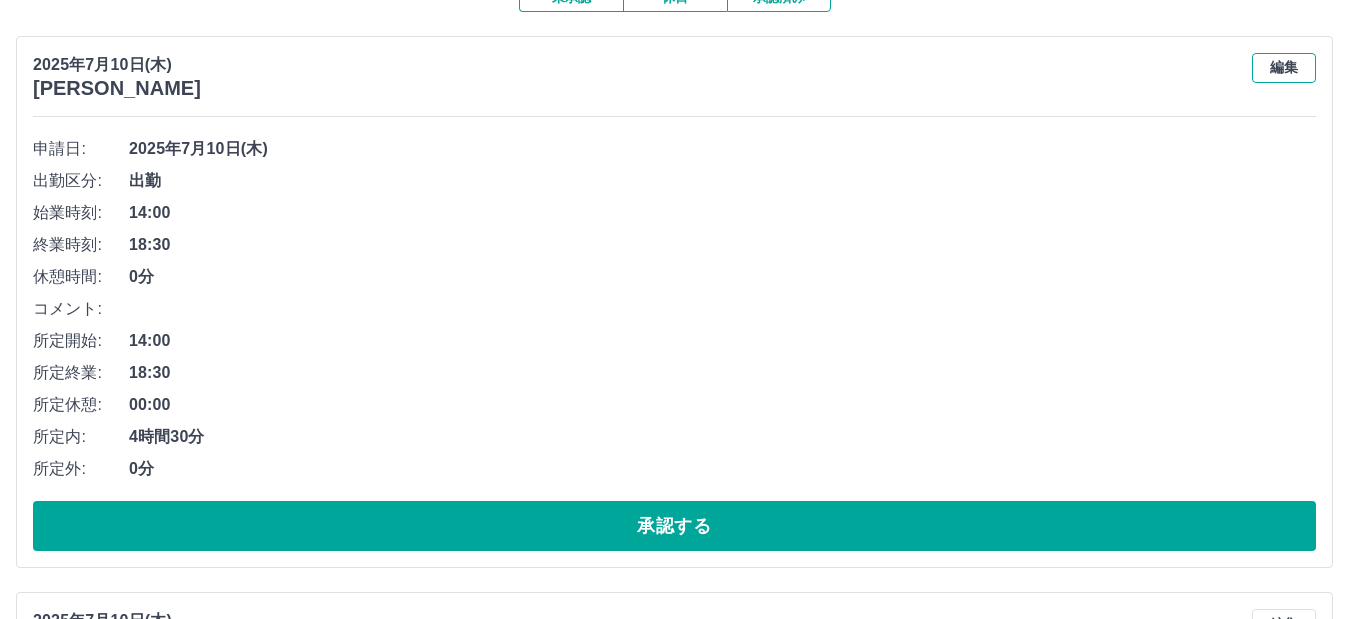 click on "編集" at bounding box center [1284, 68] 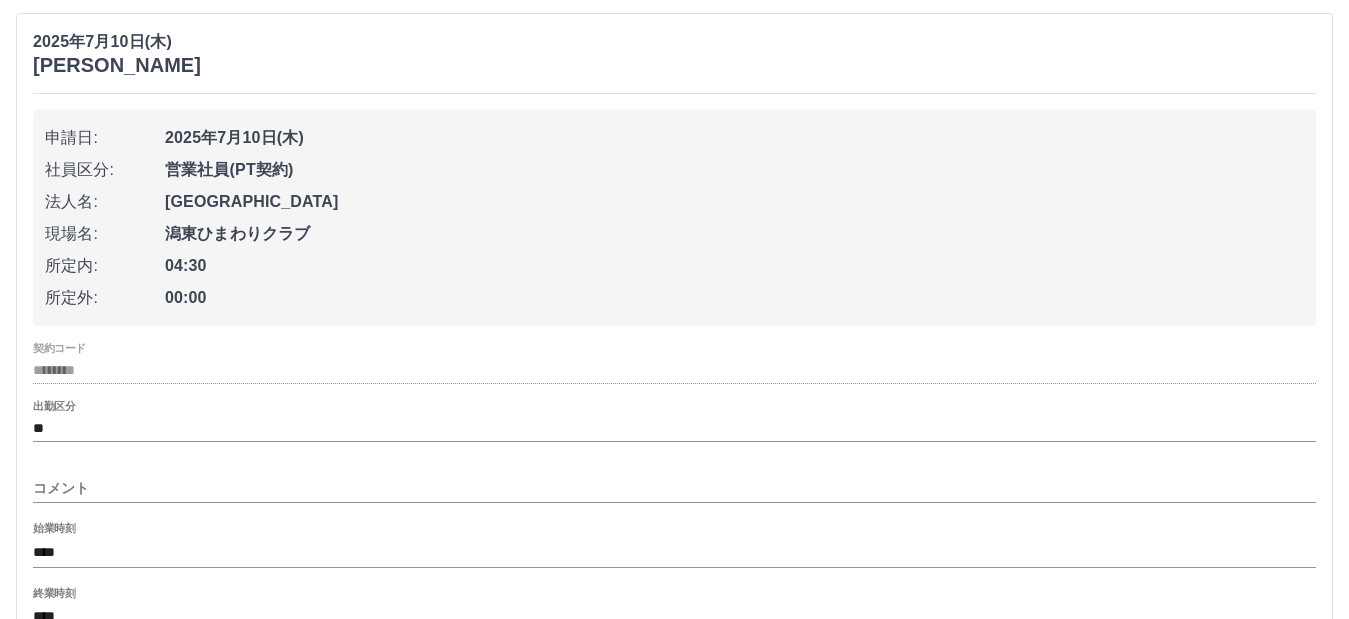 scroll, scrollTop: 300, scrollLeft: 0, axis: vertical 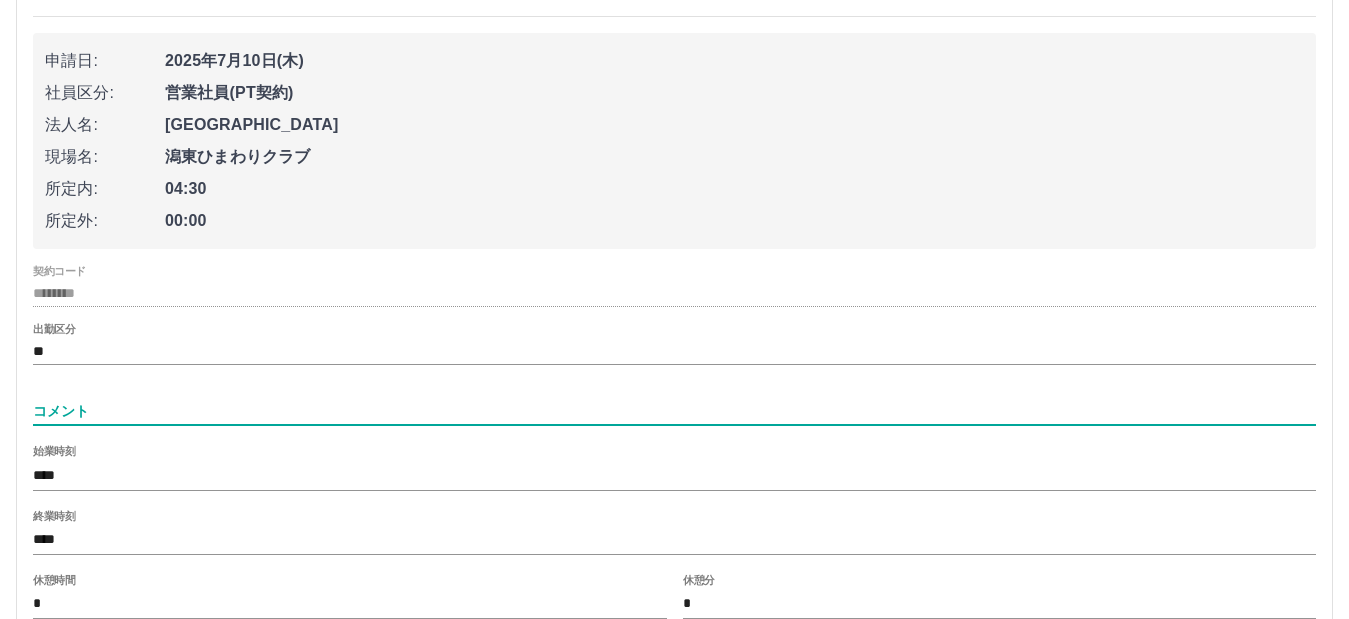 click on "コメント" at bounding box center [674, 411] 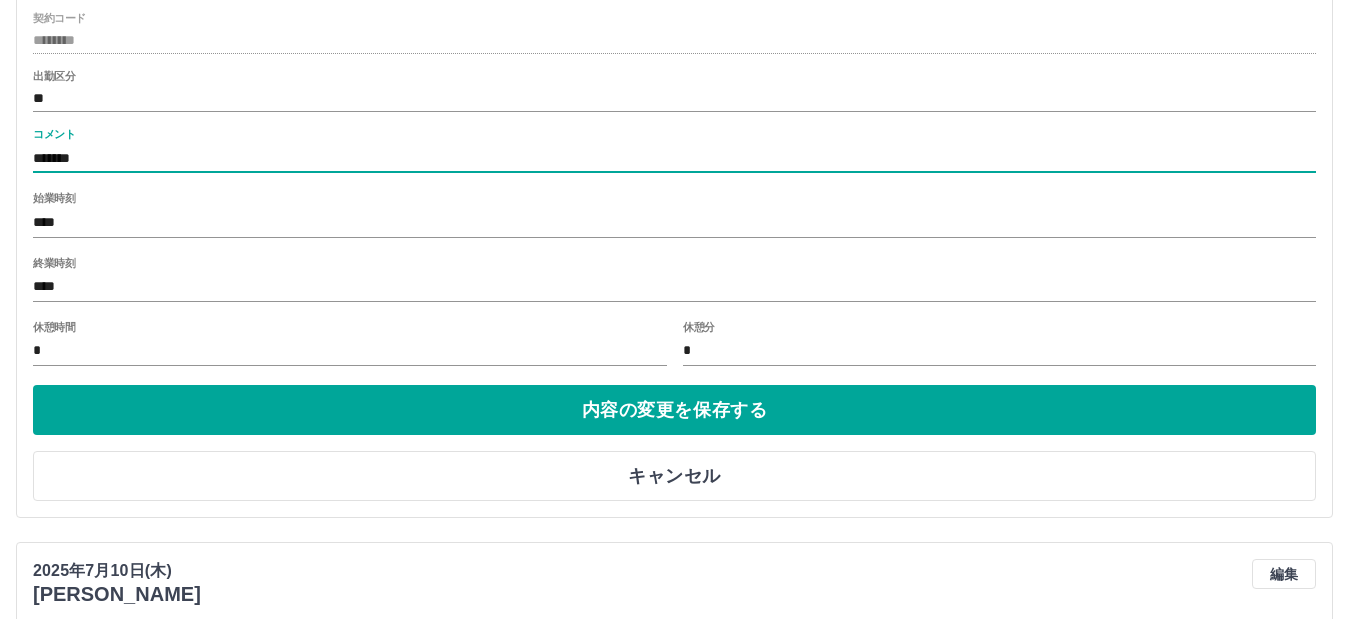 scroll, scrollTop: 600, scrollLeft: 0, axis: vertical 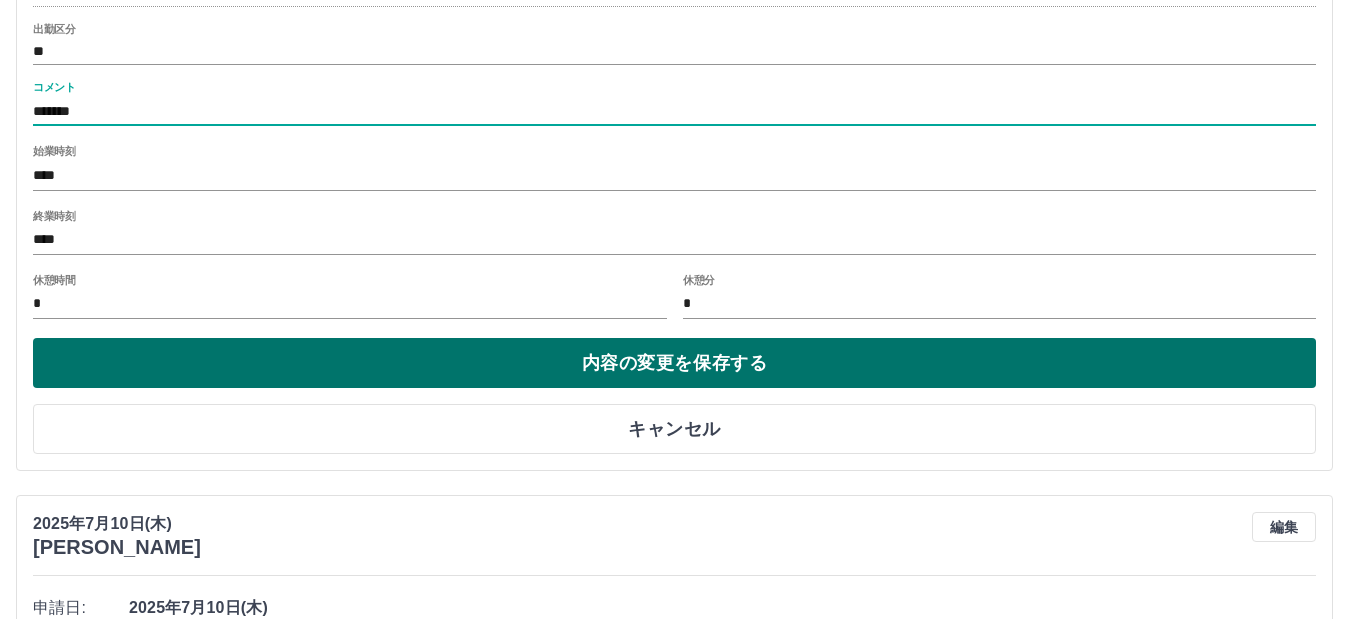 type on "*******" 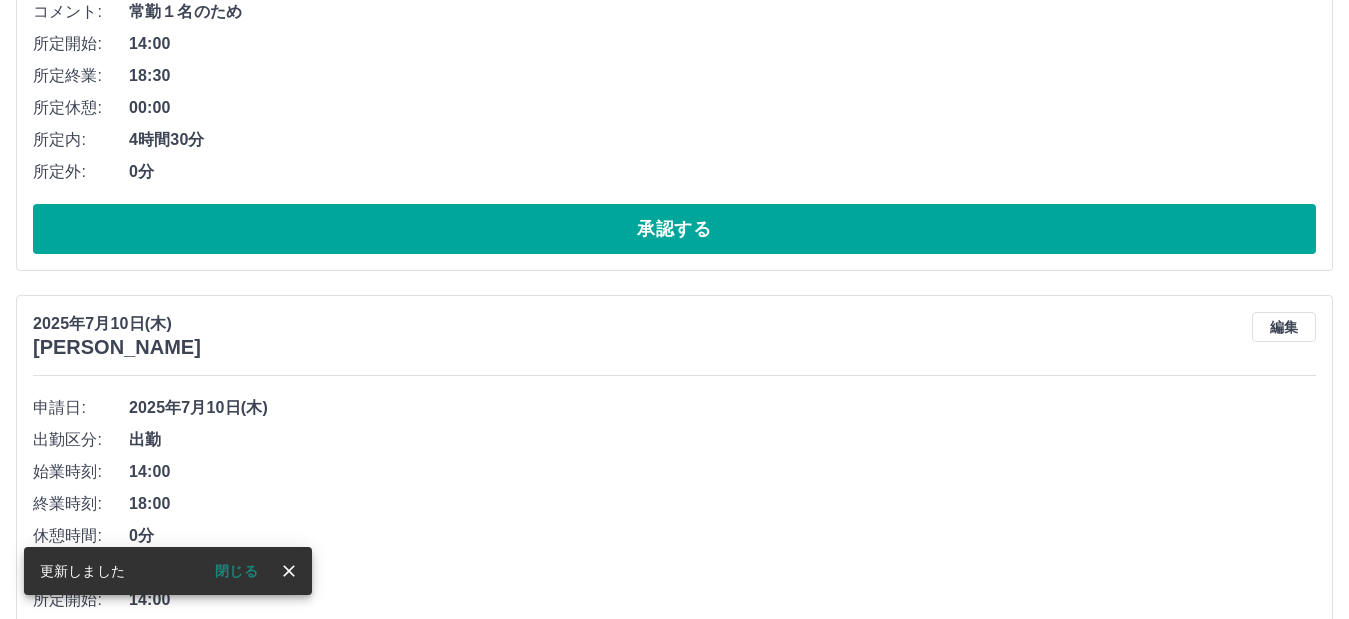 scroll, scrollTop: 500, scrollLeft: 0, axis: vertical 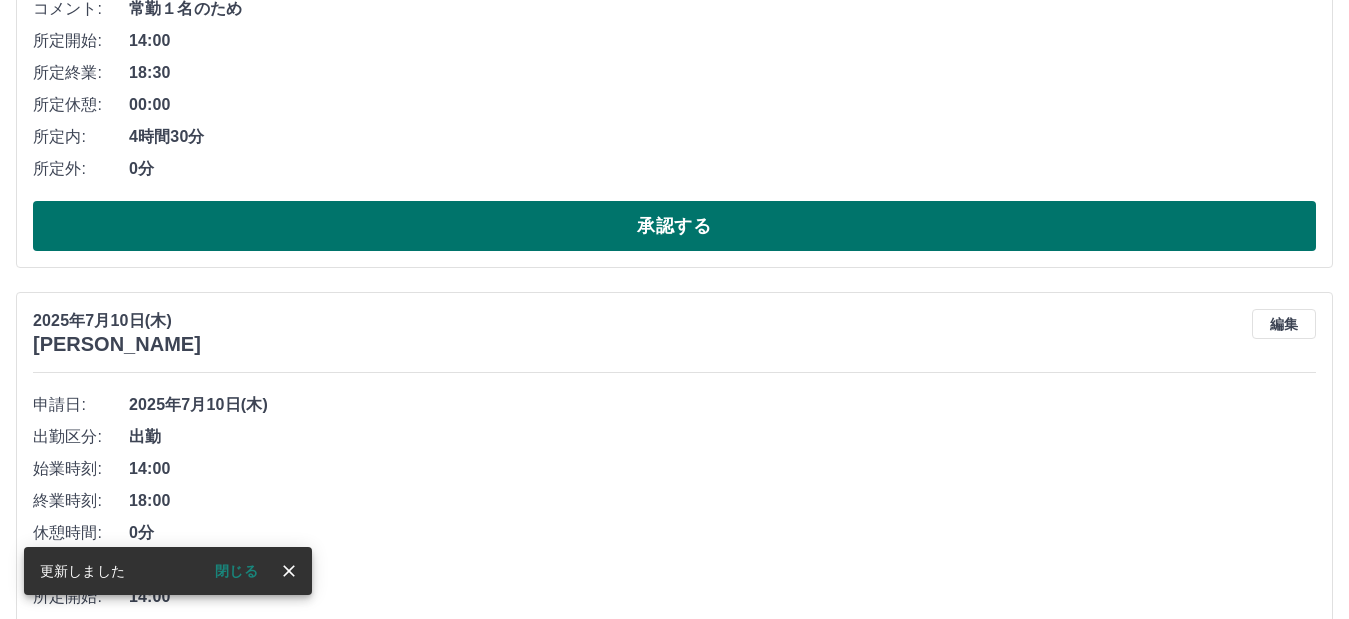 click on "承認する" at bounding box center [674, 226] 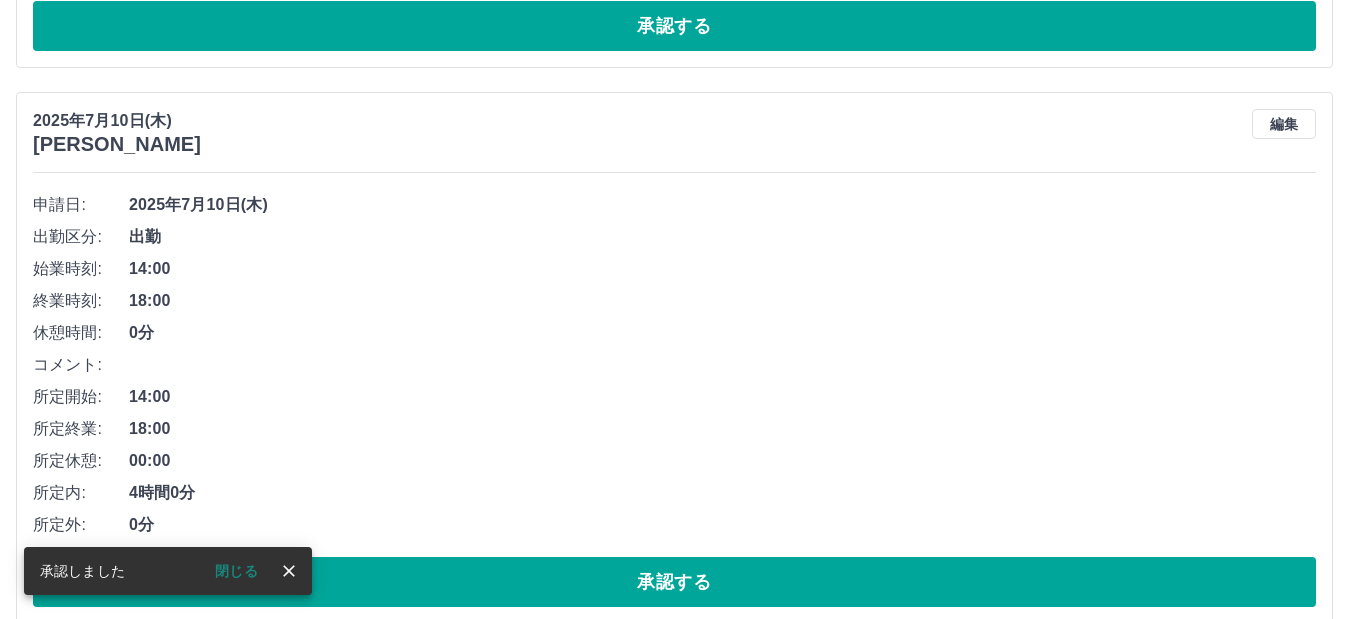 scroll, scrollTop: 144, scrollLeft: 0, axis: vertical 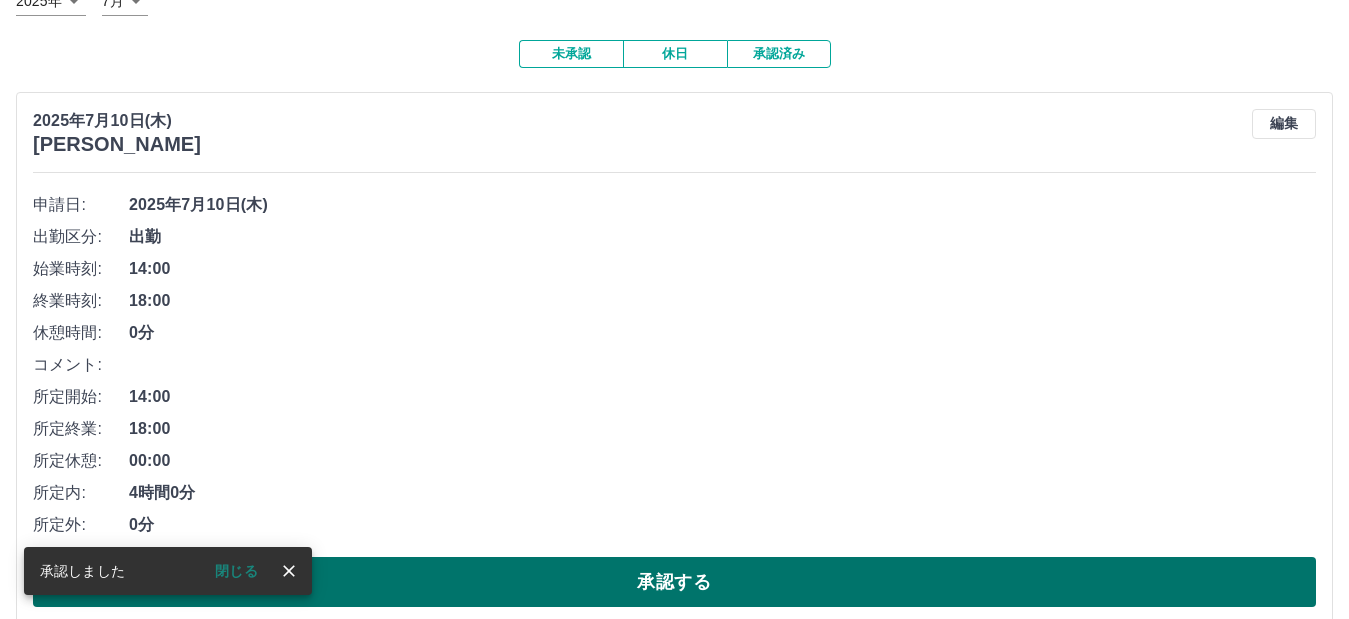 click on "承認する" at bounding box center [674, 582] 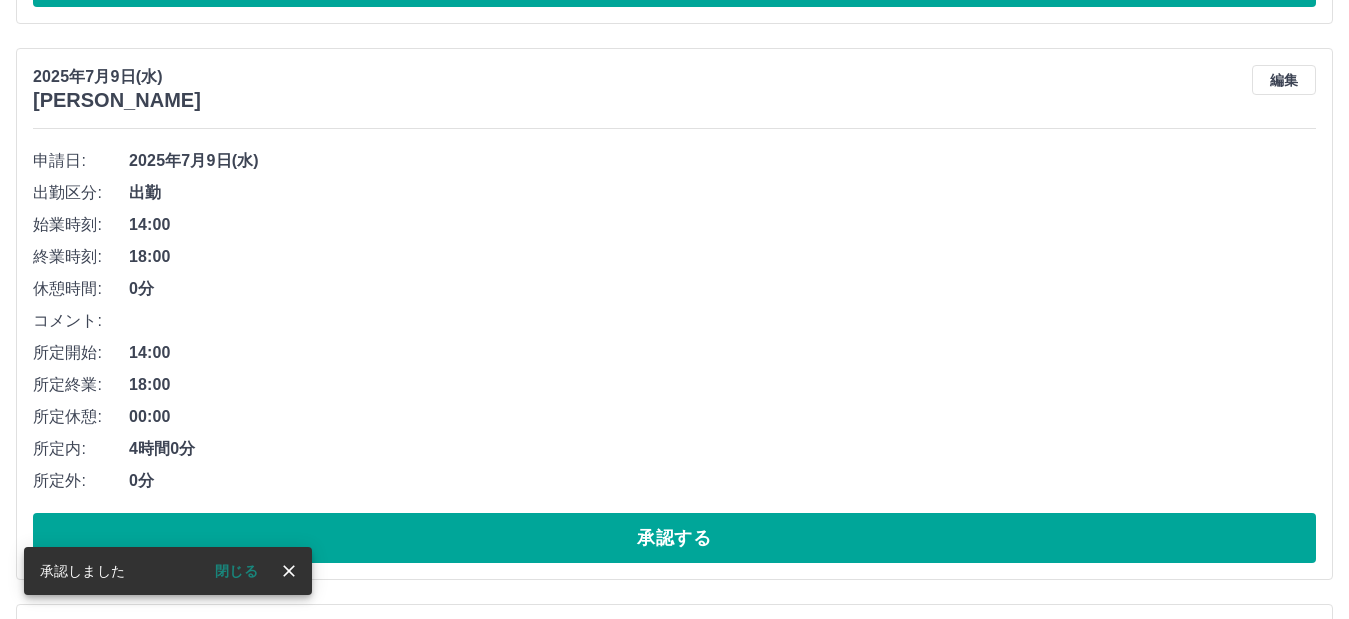 scroll, scrollTop: 188, scrollLeft: 0, axis: vertical 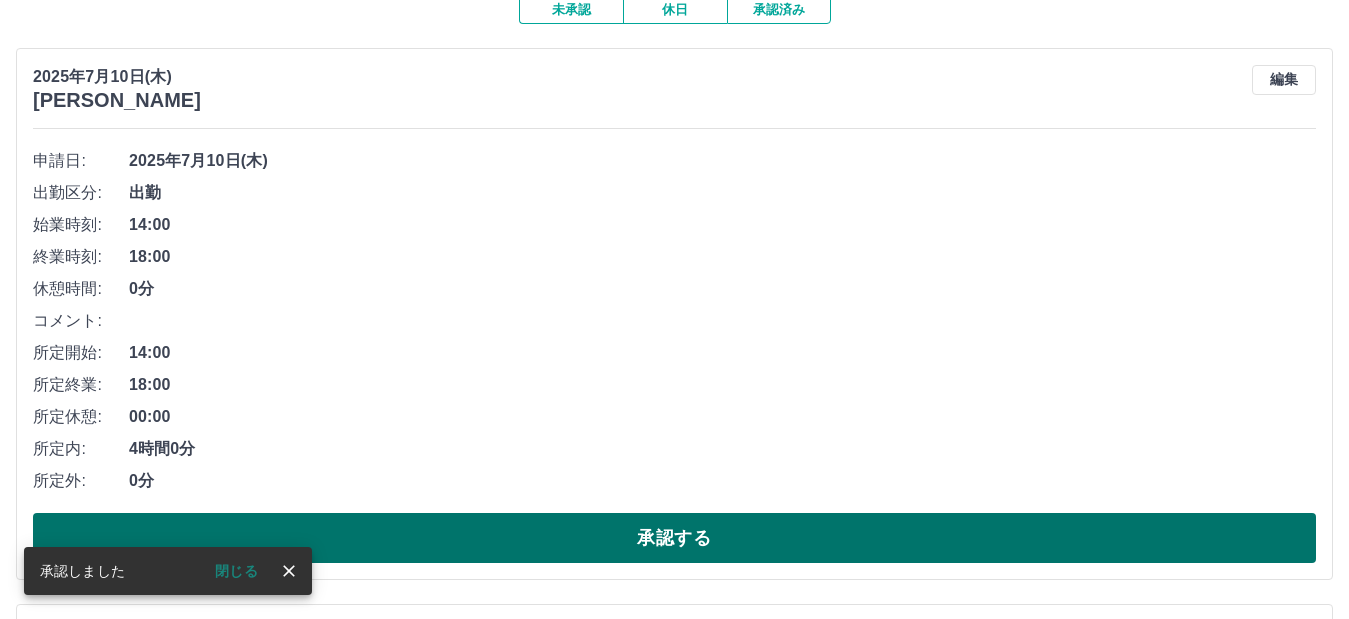 click on "承認する" at bounding box center (674, 538) 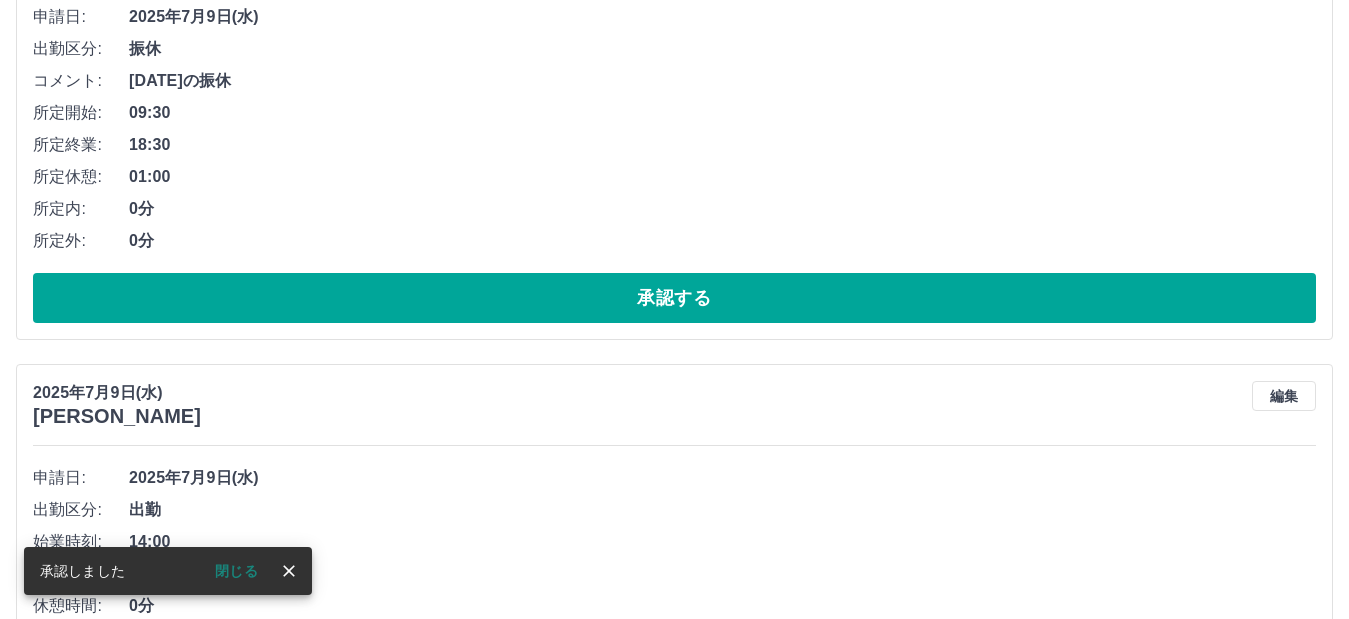 scroll, scrollTop: 332, scrollLeft: 0, axis: vertical 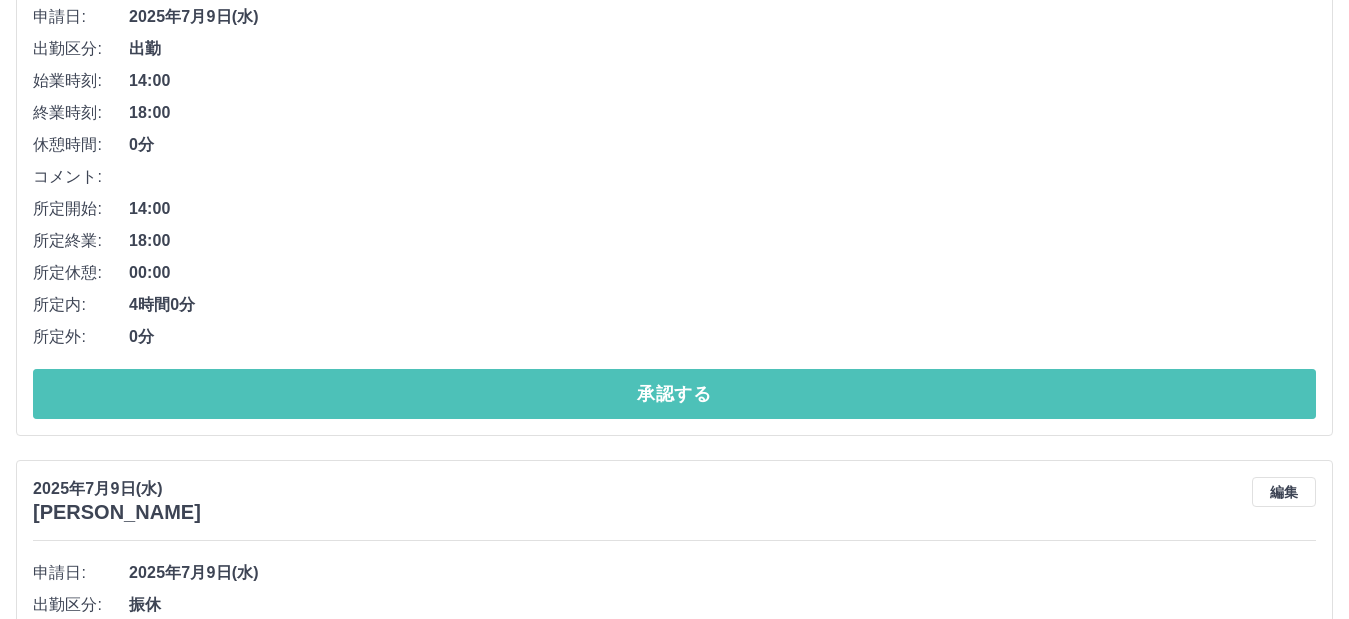 click on "承認する" at bounding box center [674, 394] 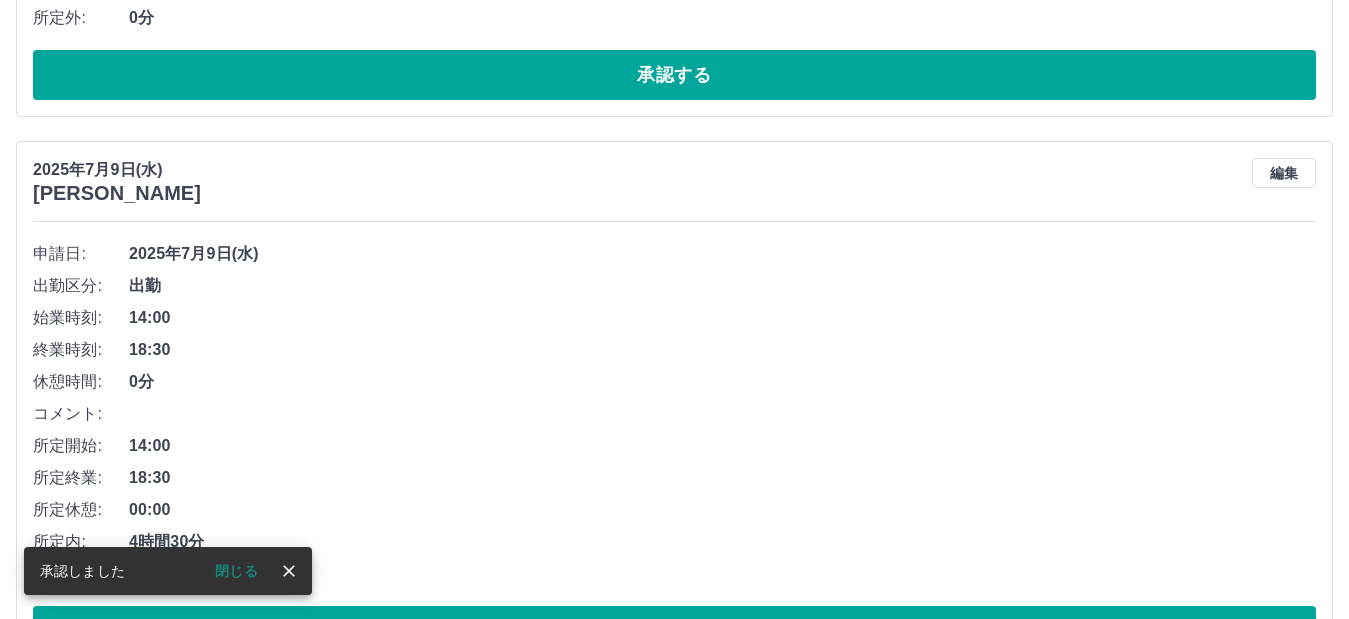 scroll, scrollTop: 676, scrollLeft: 0, axis: vertical 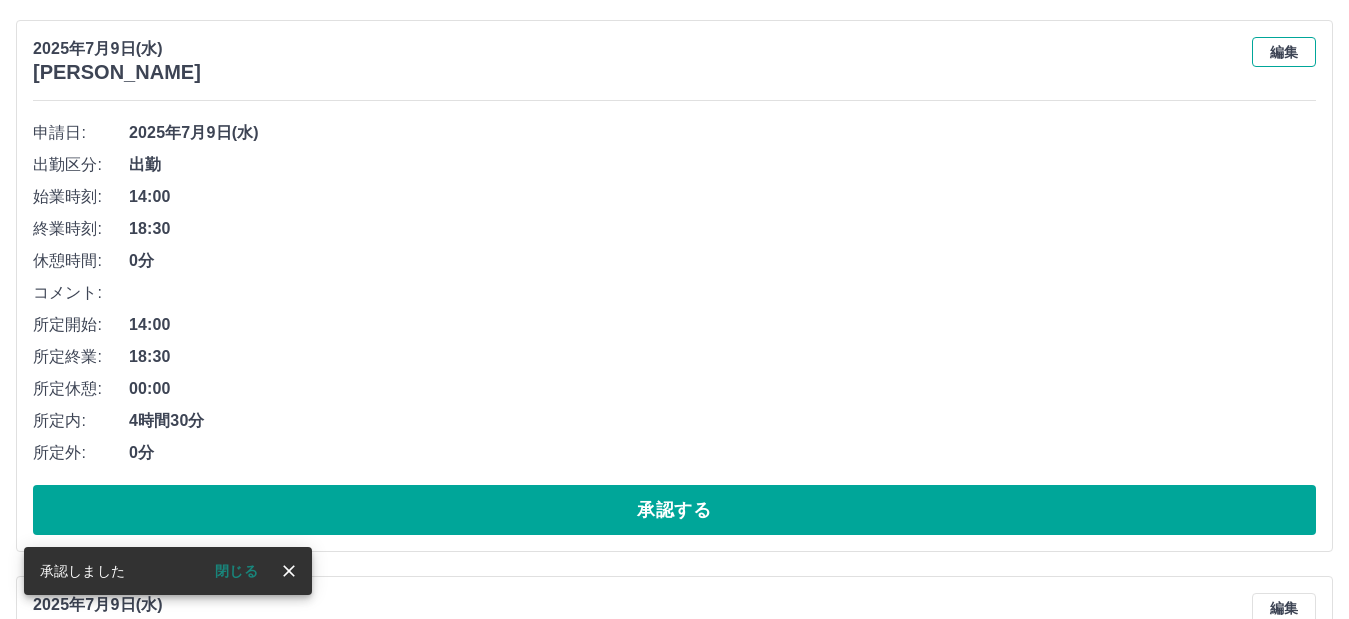 click on "編集" at bounding box center [1284, 52] 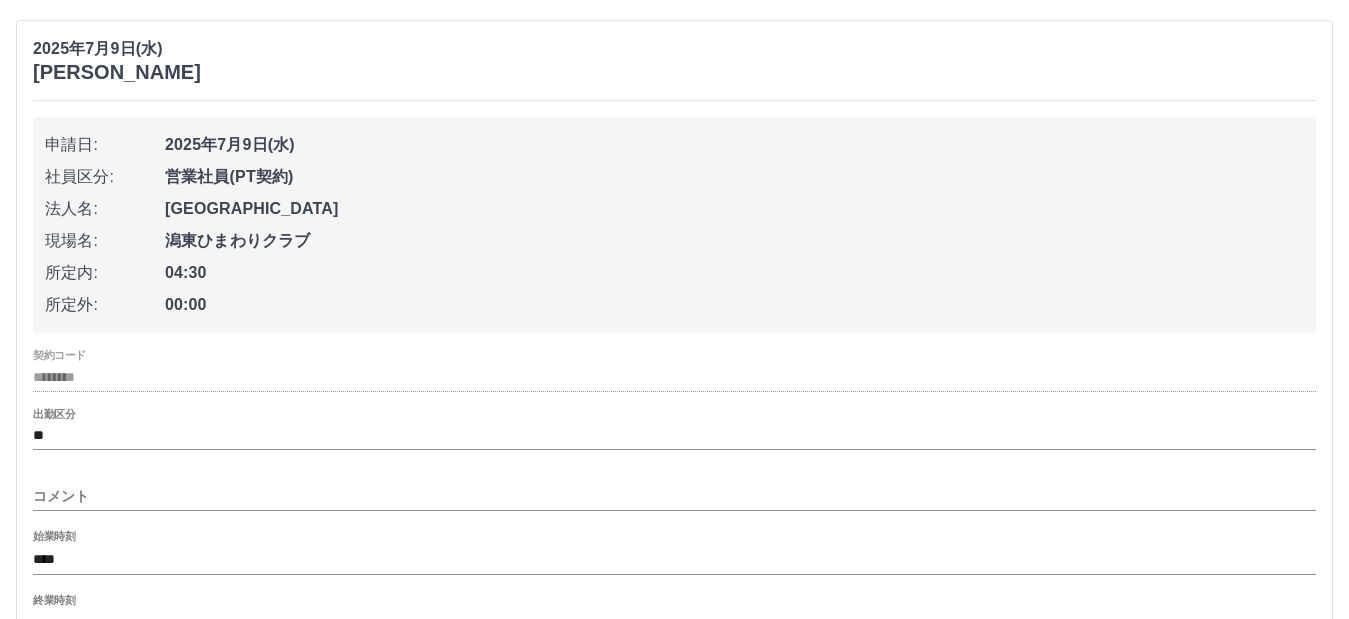 click on "コメント" at bounding box center [674, 496] 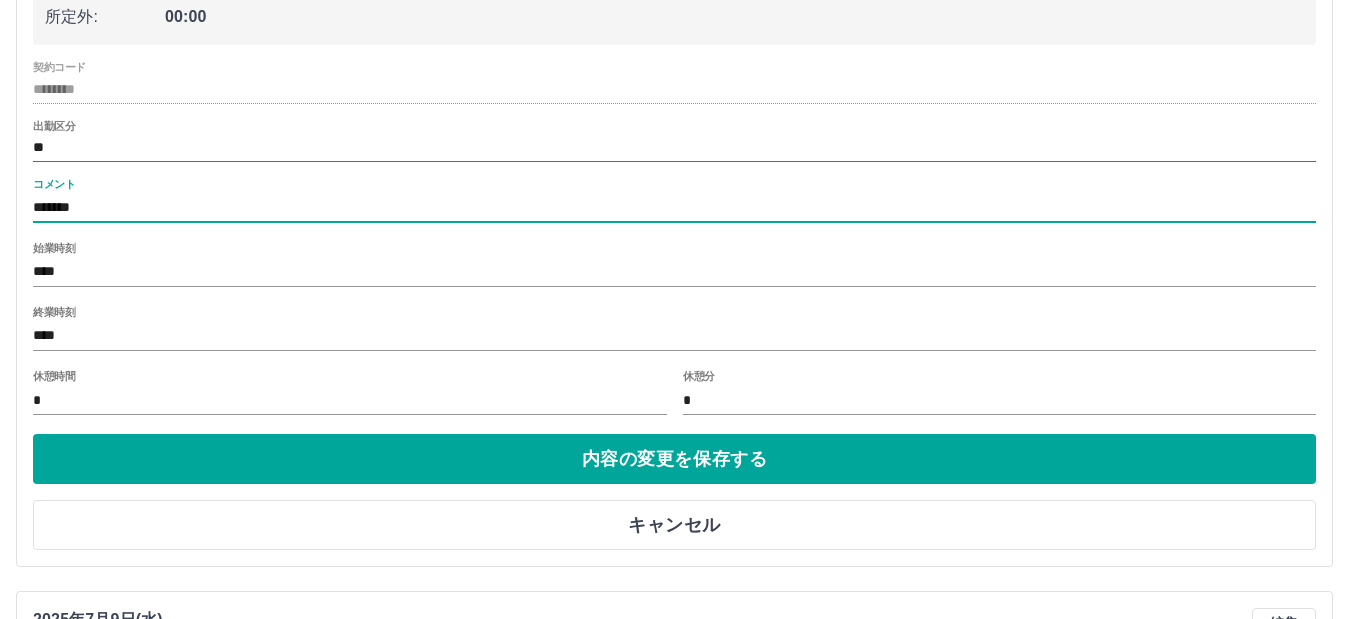 scroll, scrollTop: 976, scrollLeft: 0, axis: vertical 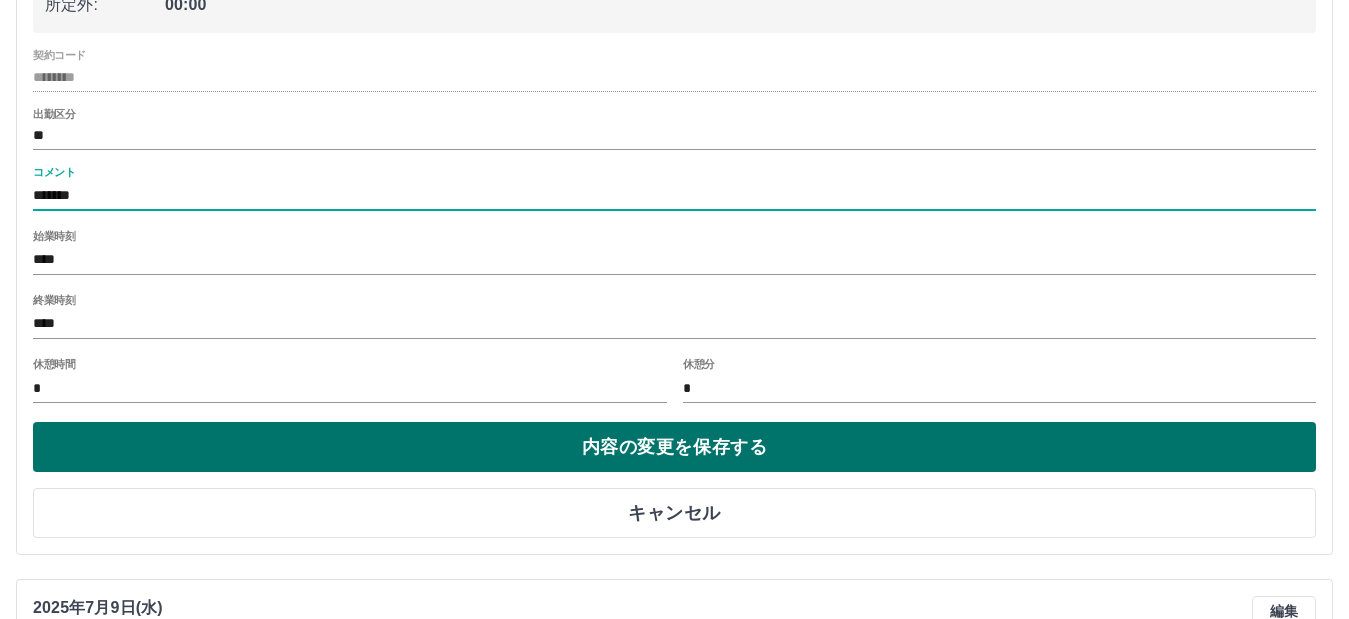 type on "*******" 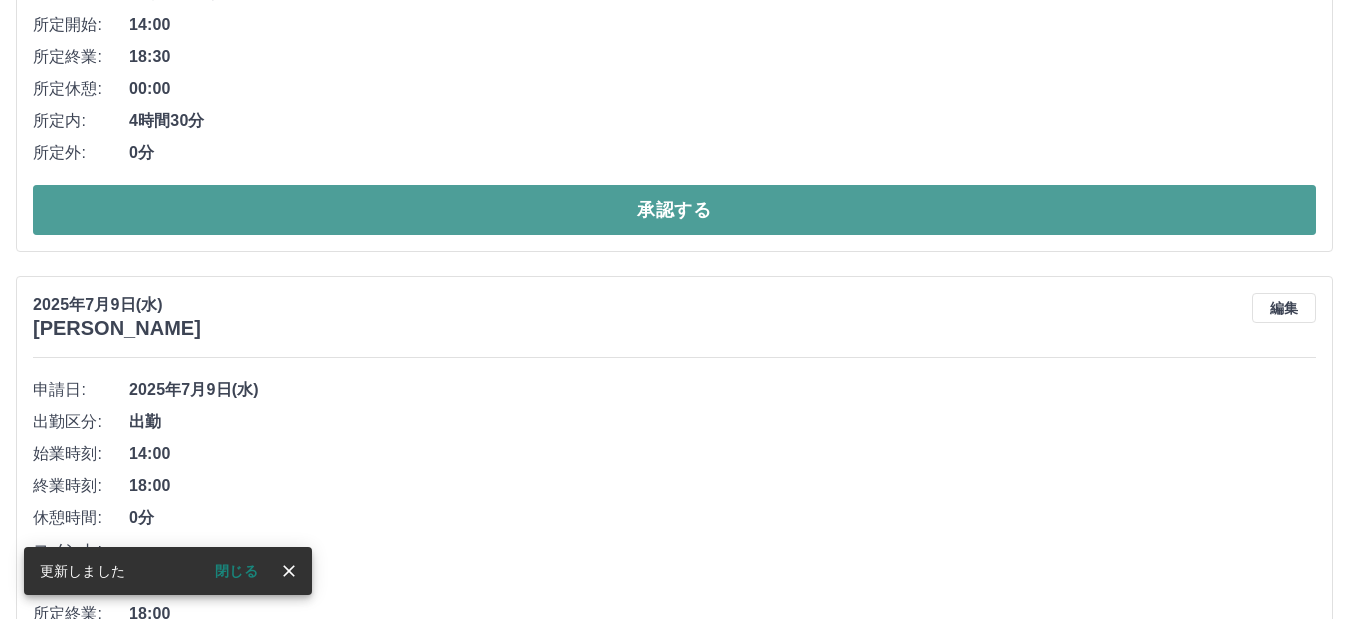 click on "承認する" at bounding box center (674, 210) 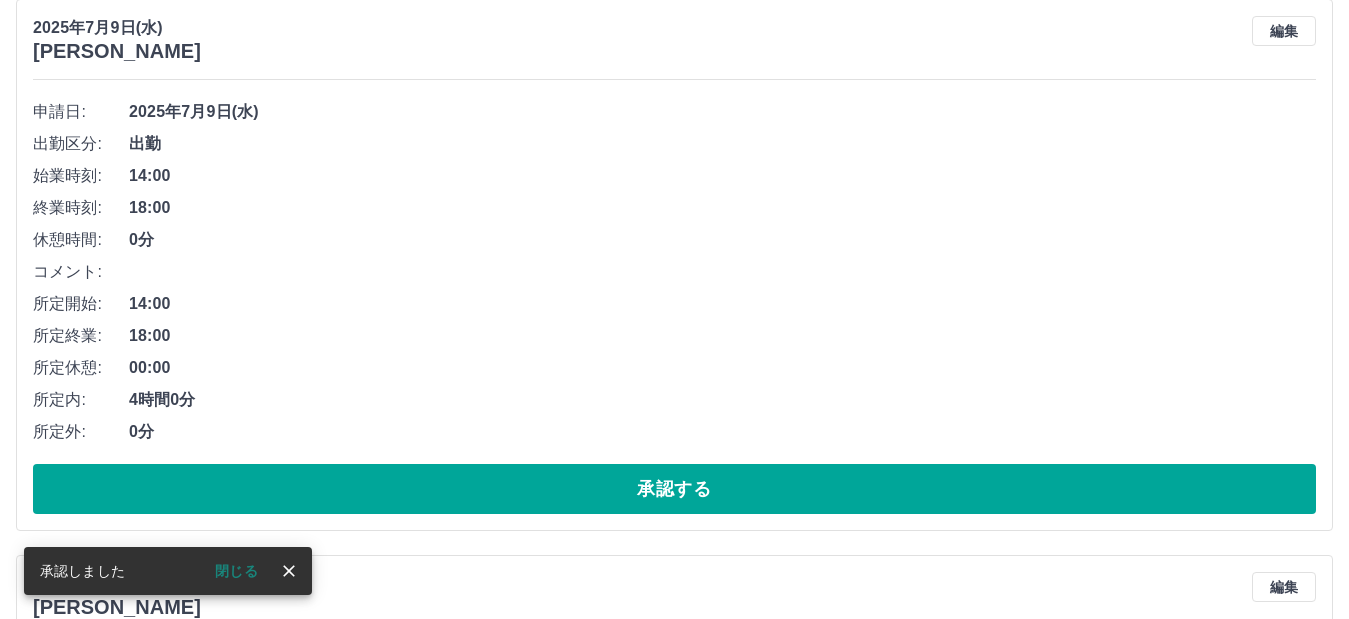 scroll, scrollTop: 720, scrollLeft: 0, axis: vertical 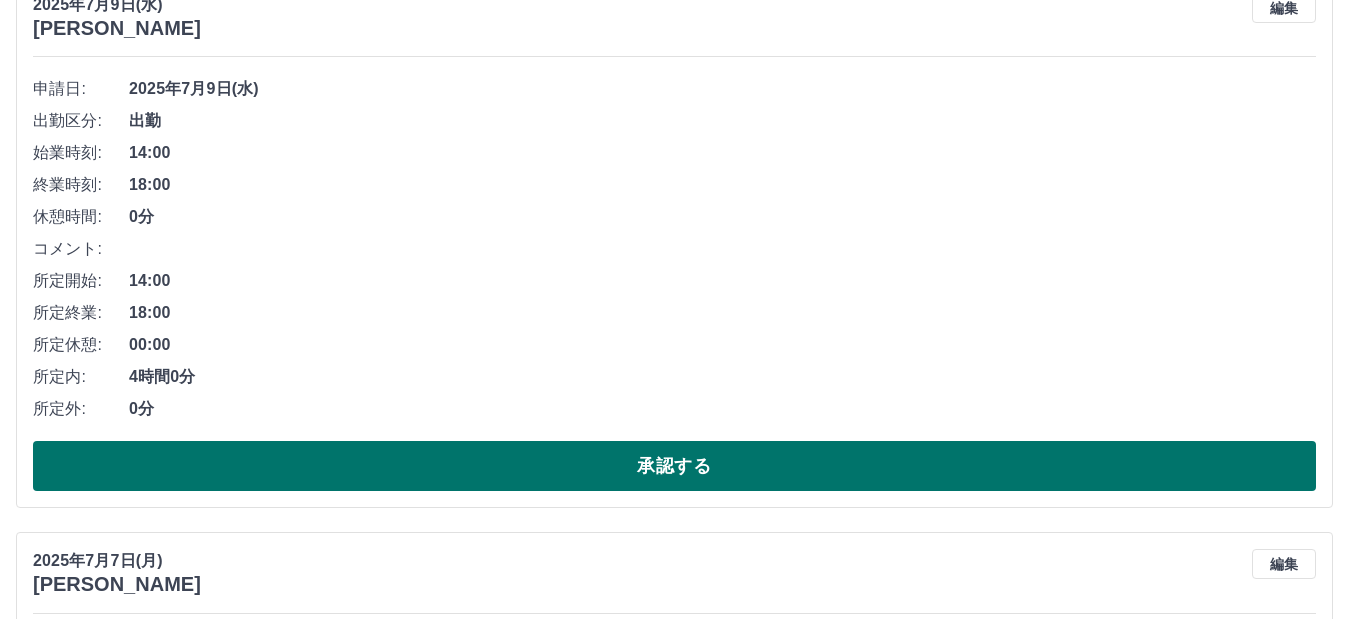click on "承認する" at bounding box center (674, 466) 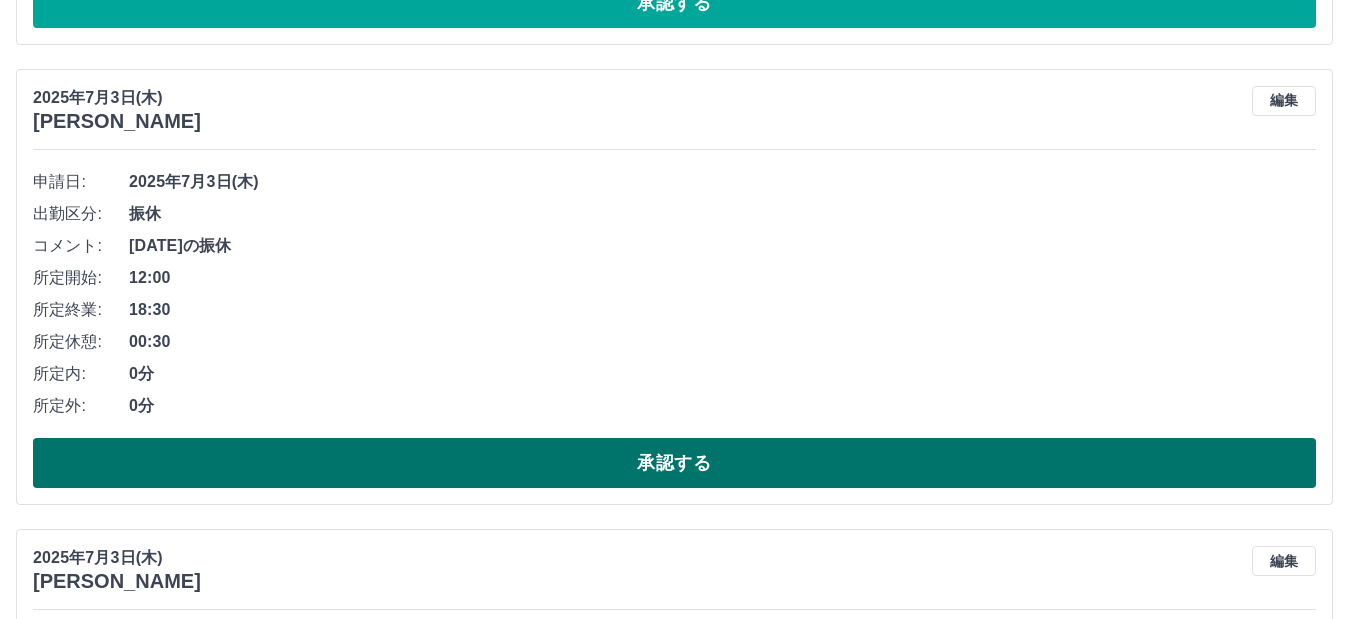 scroll, scrollTop: 1763, scrollLeft: 0, axis: vertical 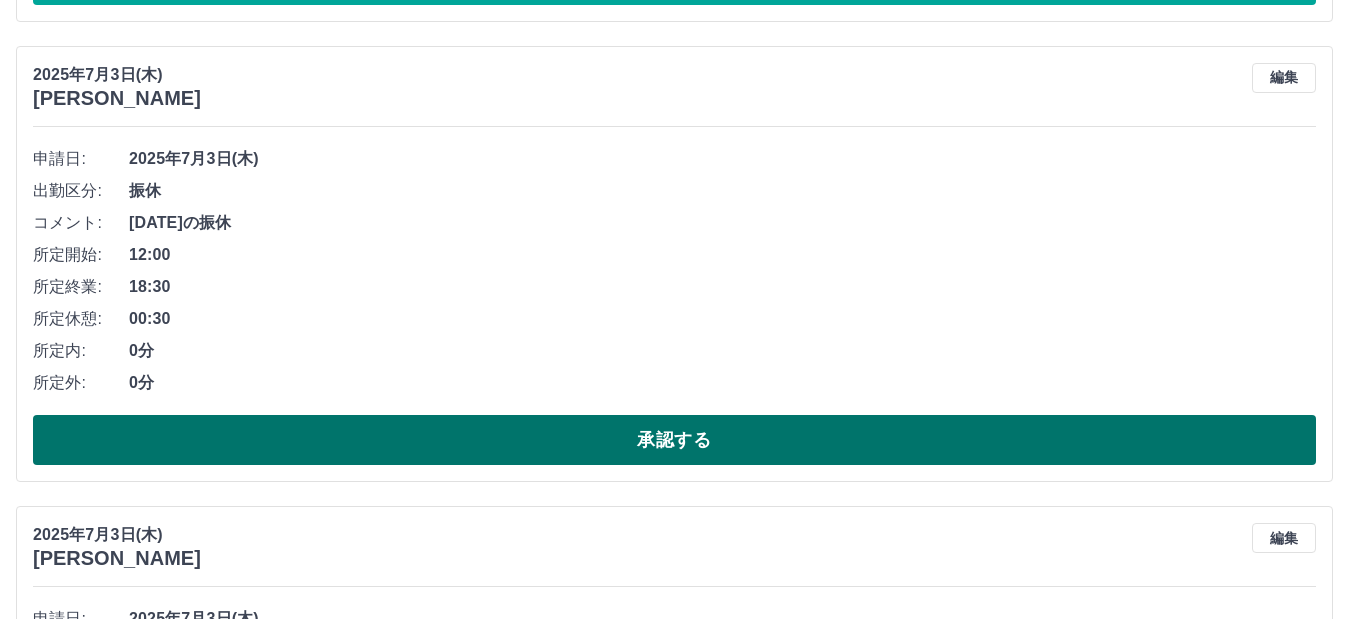 click on "承認する" at bounding box center (674, 440) 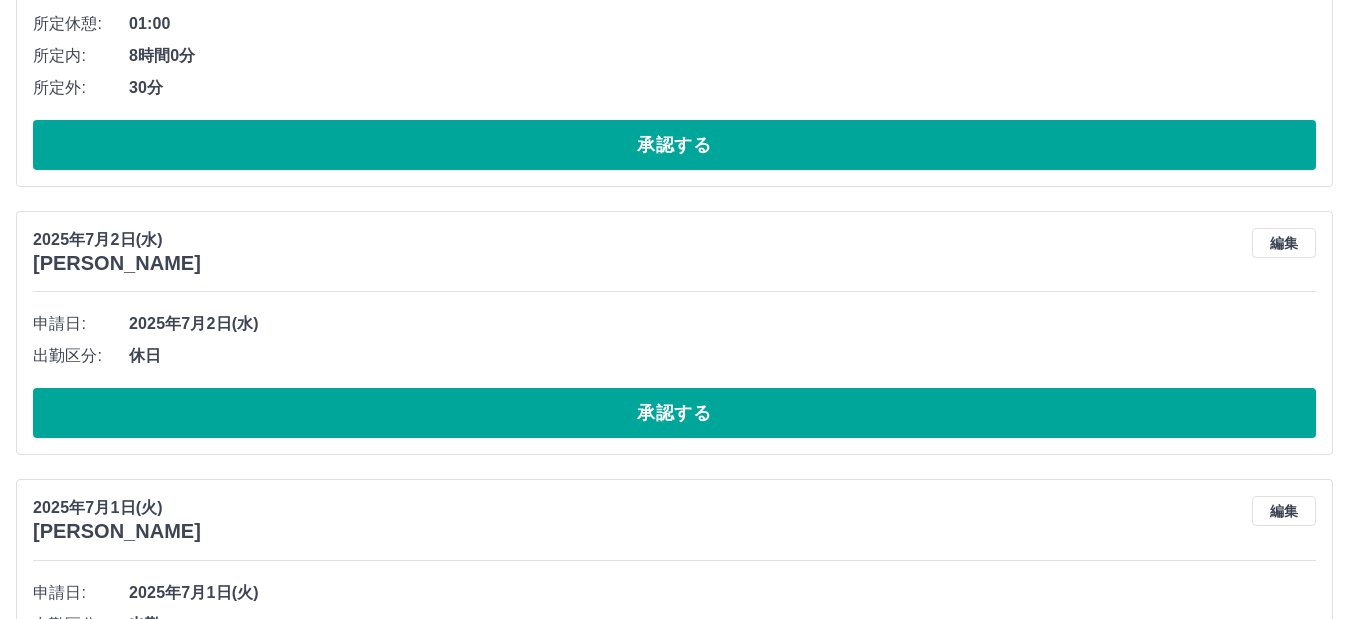 scroll, scrollTop: 2263, scrollLeft: 0, axis: vertical 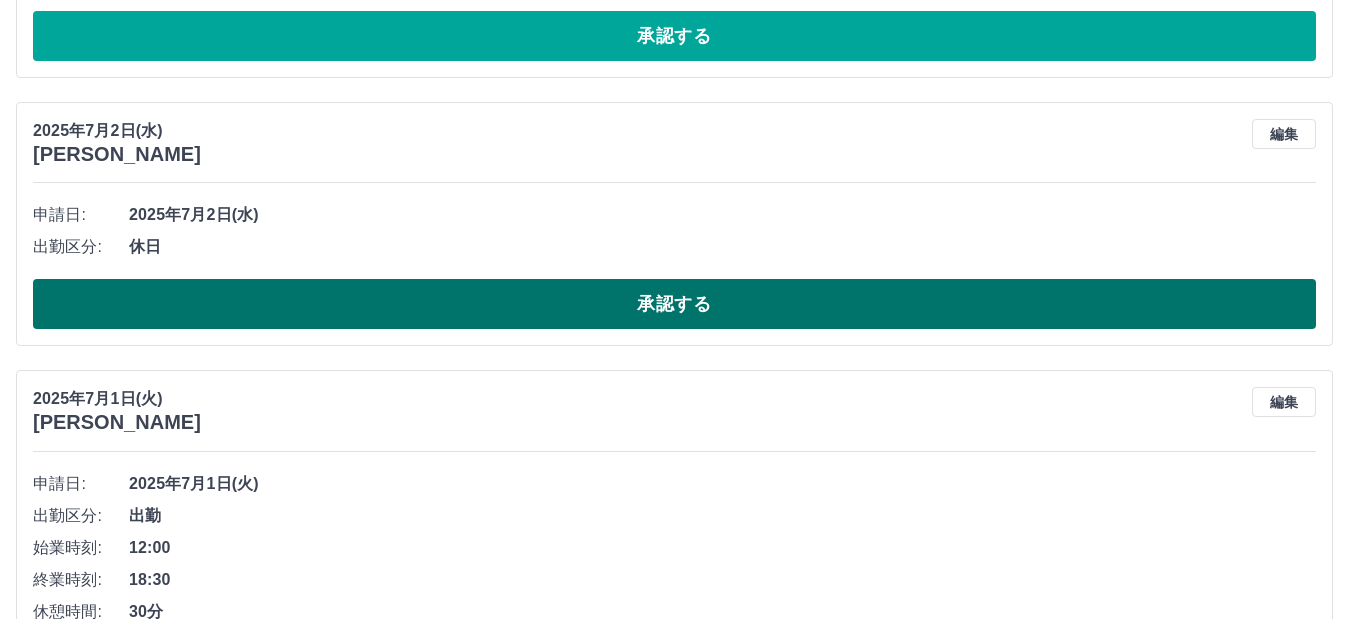 click on "承認する" at bounding box center (674, 304) 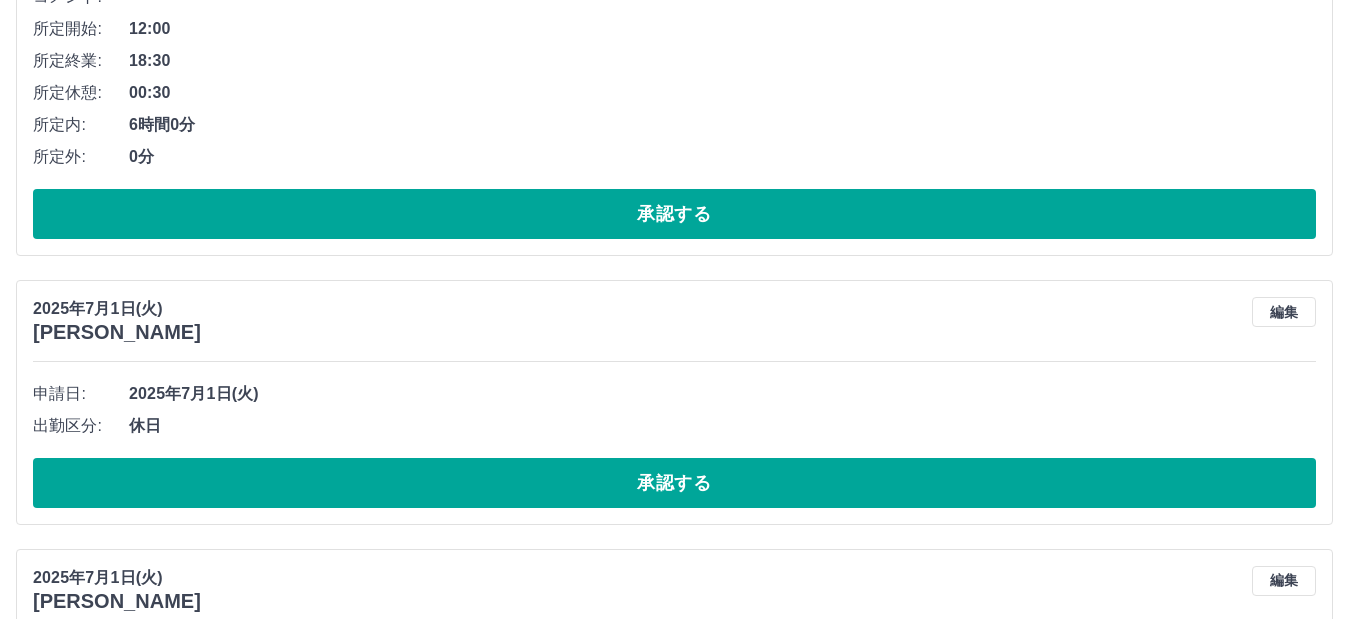 scroll, scrollTop: 2741, scrollLeft: 0, axis: vertical 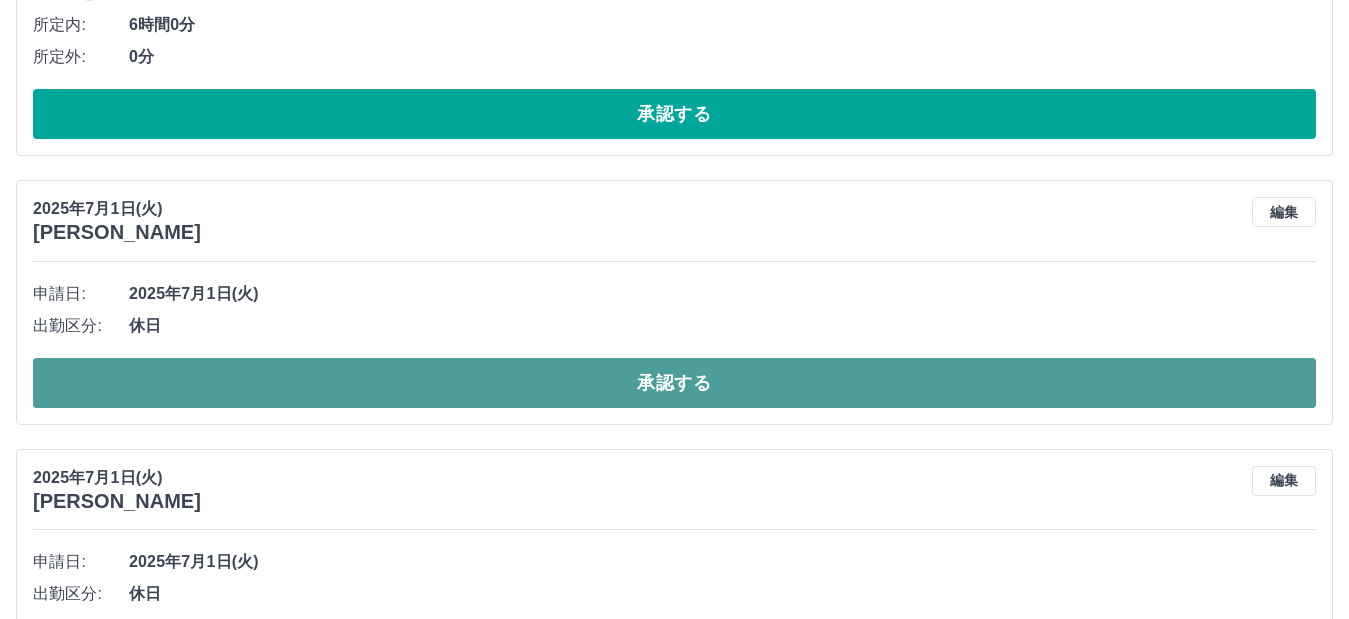 click on "承認する" at bounding box center [674, 383] 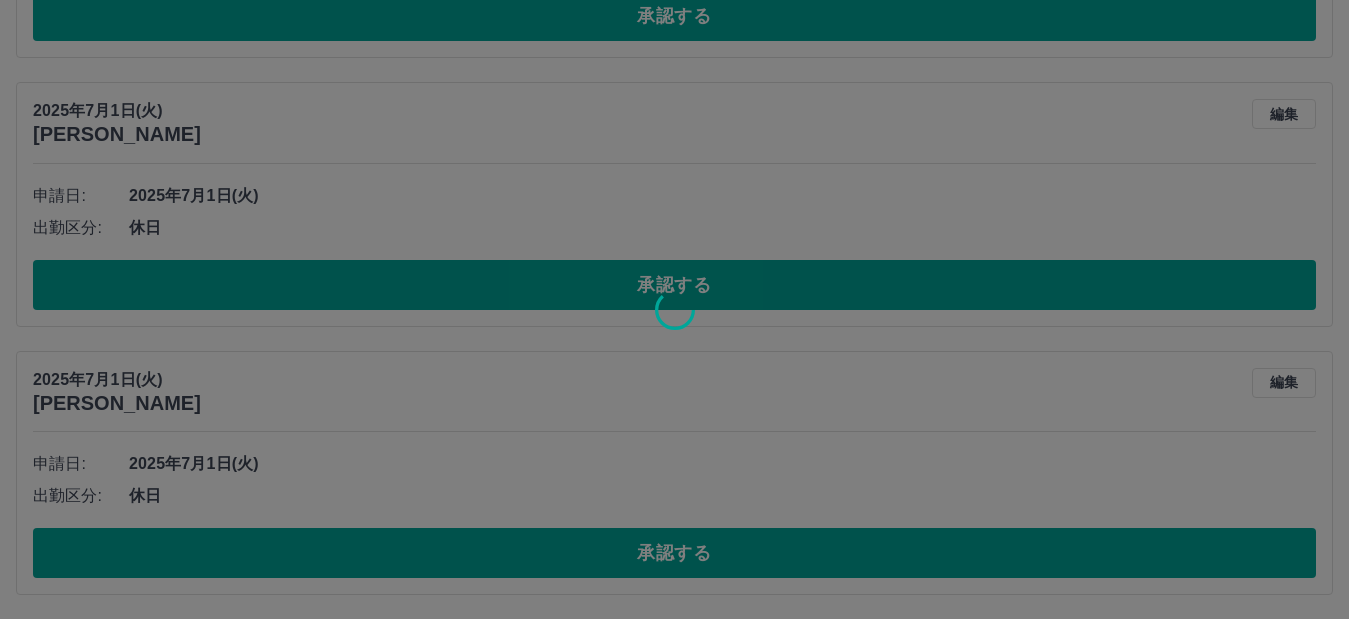 scroll, scrollTop: 2573, scrollLeft: 0, axis: vertical 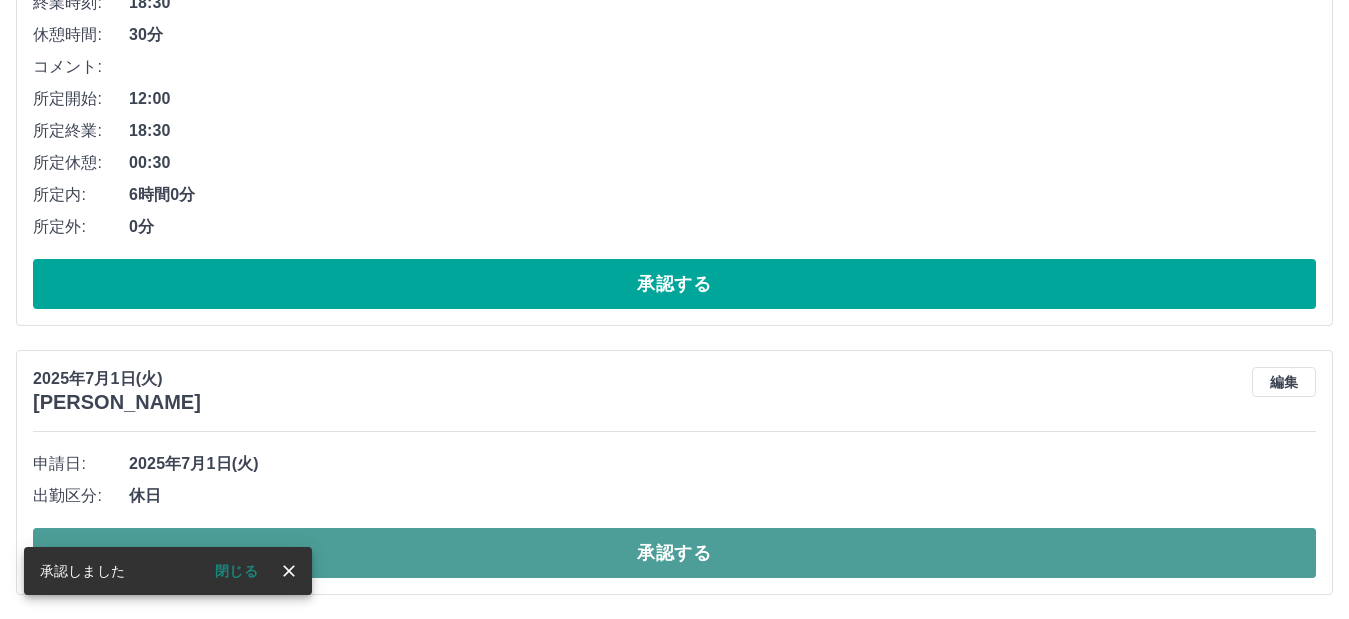 click on "承認する" at bounding box center [674, 553] 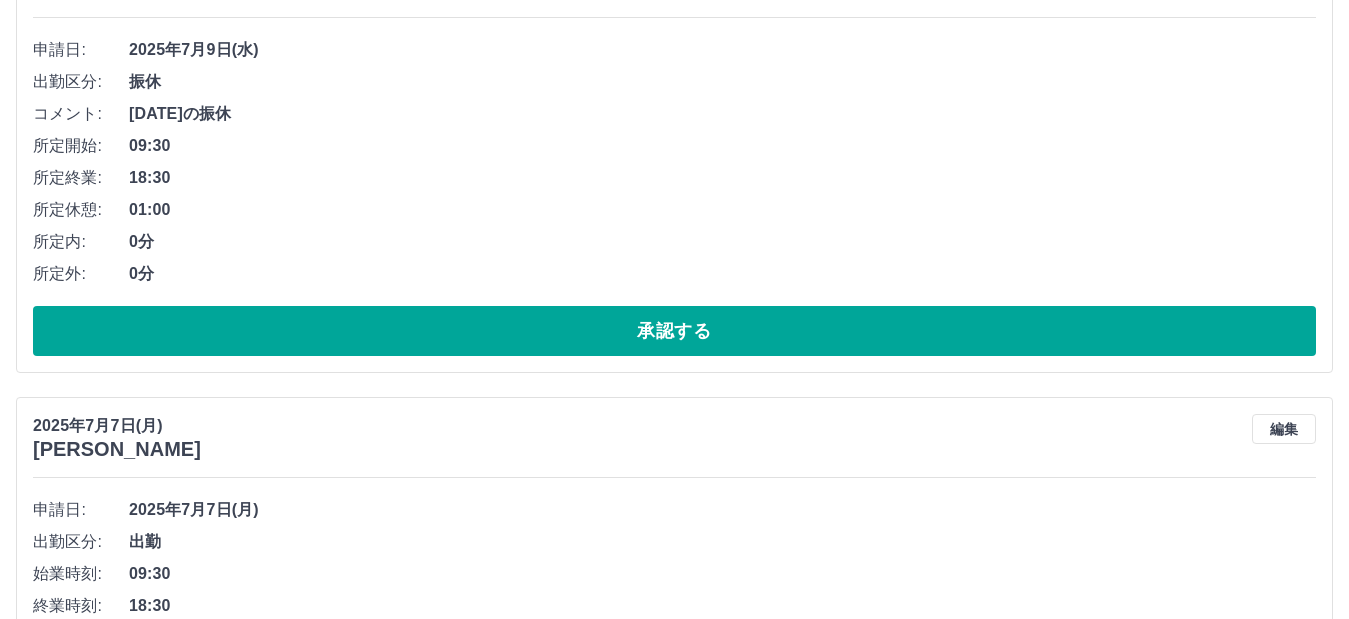scroll, scrollTop: 0, scrollLeft: 0, axis: both 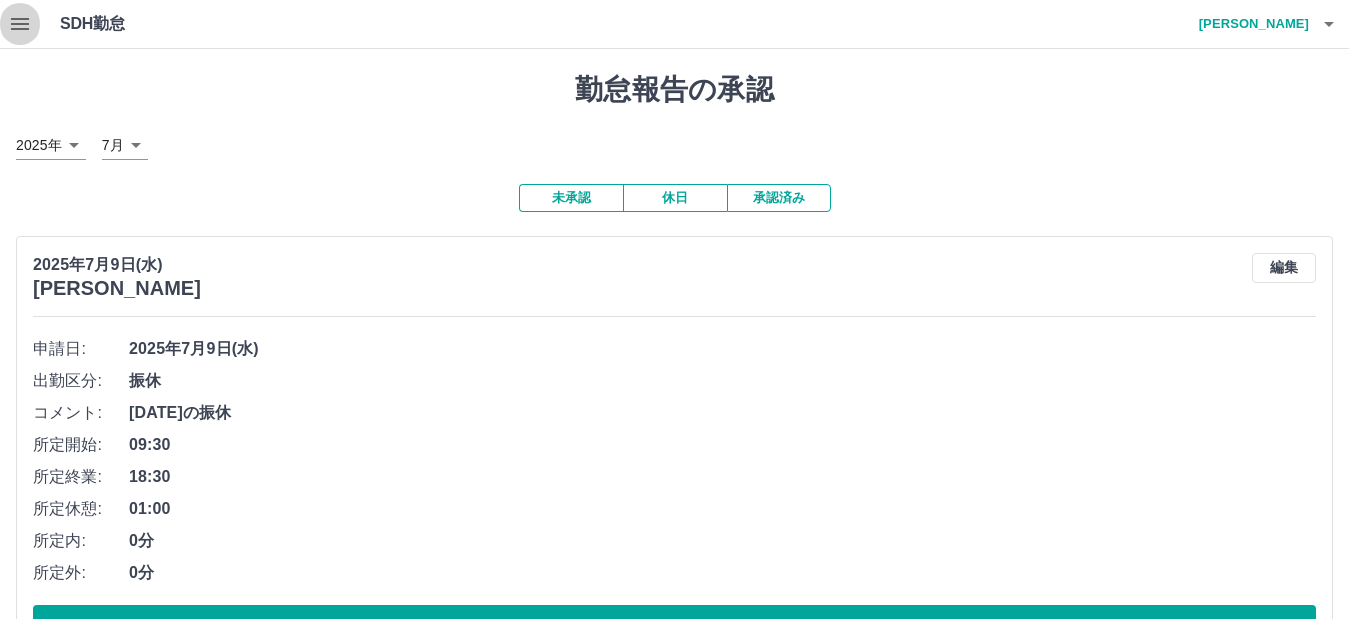 click 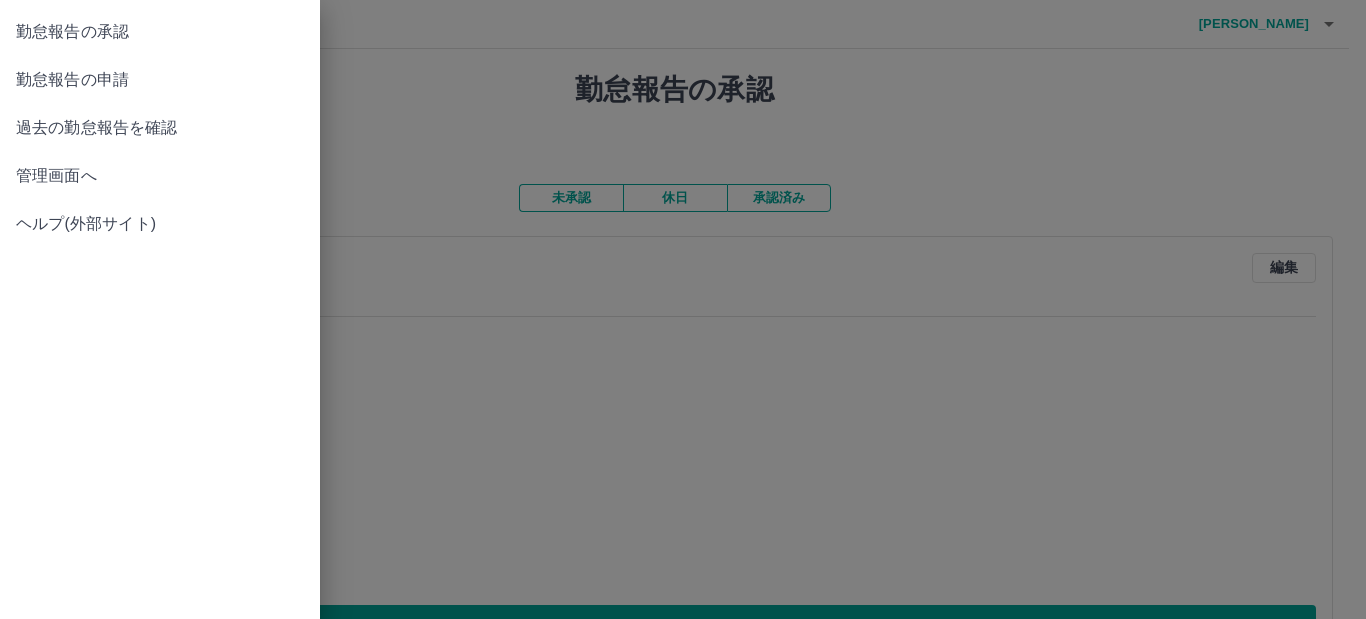 click on "管理画面へ" at bounding box center [160, 176] 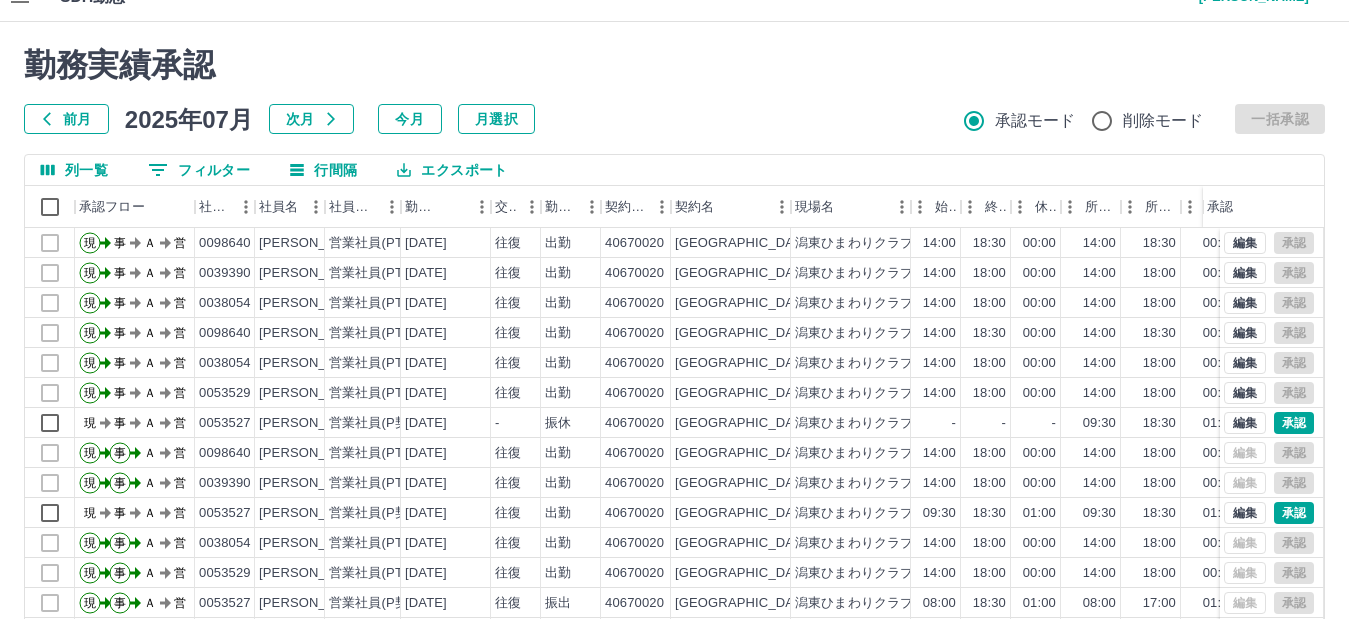 scroll, scrollTop: 226, scrollLeft: 0, axis: vertical 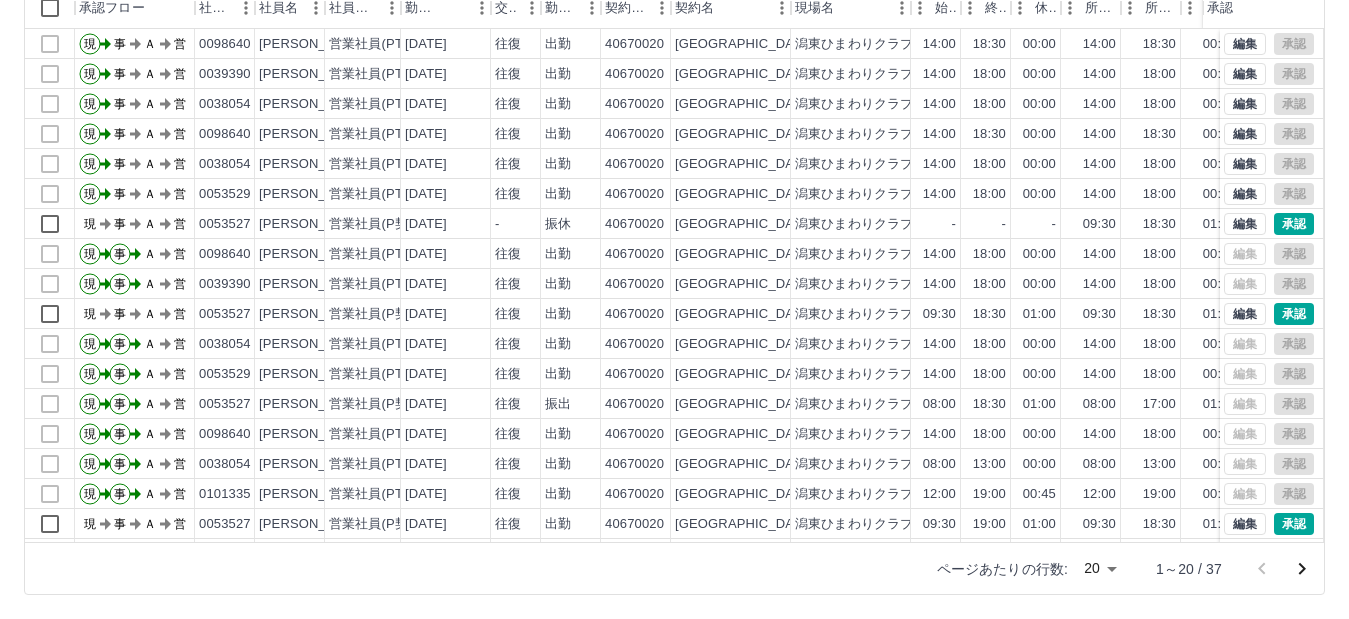 click on "勤務実績承認 前月 2025年07月 次月 今月 月選択 承認モード 削除モード 一括承認 列一覧 0 フィルター 行間隔 エクスポート 承認フロー 社員番号 社員名 社員区分 勤務日 交通費 勤務区分 契約コード 契約名 現場名 始業 終業 休憩 所定開始 所定終業 所定休憩 拘束 勤務 遅刻等 コメント ステータス 承認 現 事 Ａ 営 0098640 阿部　大介 営業社員(PT契約) 2025-07-10 往復 出勤 40670020 新潟市 潟東ひまわりクラブ 14:00 18:30 00:00 14:00 18:30 00:00 04:30 04:30 00:00 常勤１名のため 事務担当者承認待 現 事 Ａ 営 0039390 本田　真美 営業社員(PT契約) 2025-07-10 往復 出勤 40670020 新潟市 潟東ひまわりクラブ 14:00 18:00 00:00 14:00 18:00 00:00 04:00 04:00 00:00 事務担当者承認待 現 事 Ａ 営 0038054 澤田　加奈子 営業社員(PT契約) 2025-07-10 往復 出勤 40670020 新潟市 潟東ひまわりクラブ 14:00 18:00 00:00 14:00 18:00" at bounding box center (674, 221) 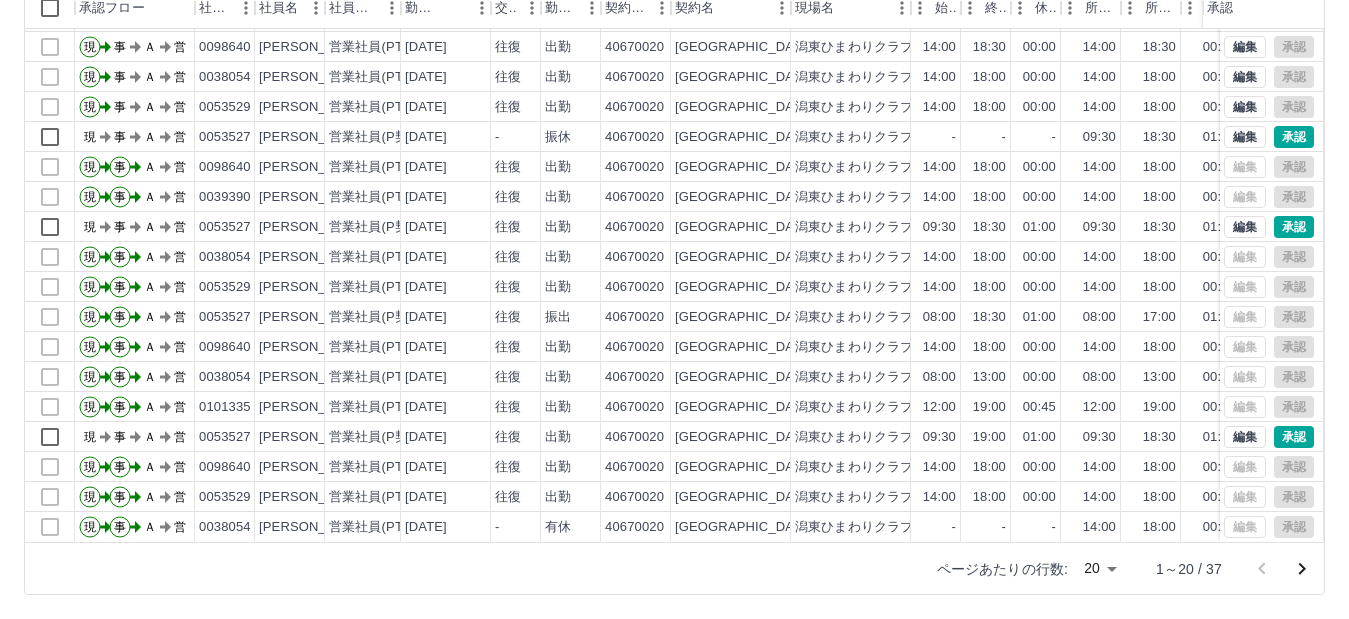 scroll, scrollTop: 104, scrollLeft: 0, axis: vertical 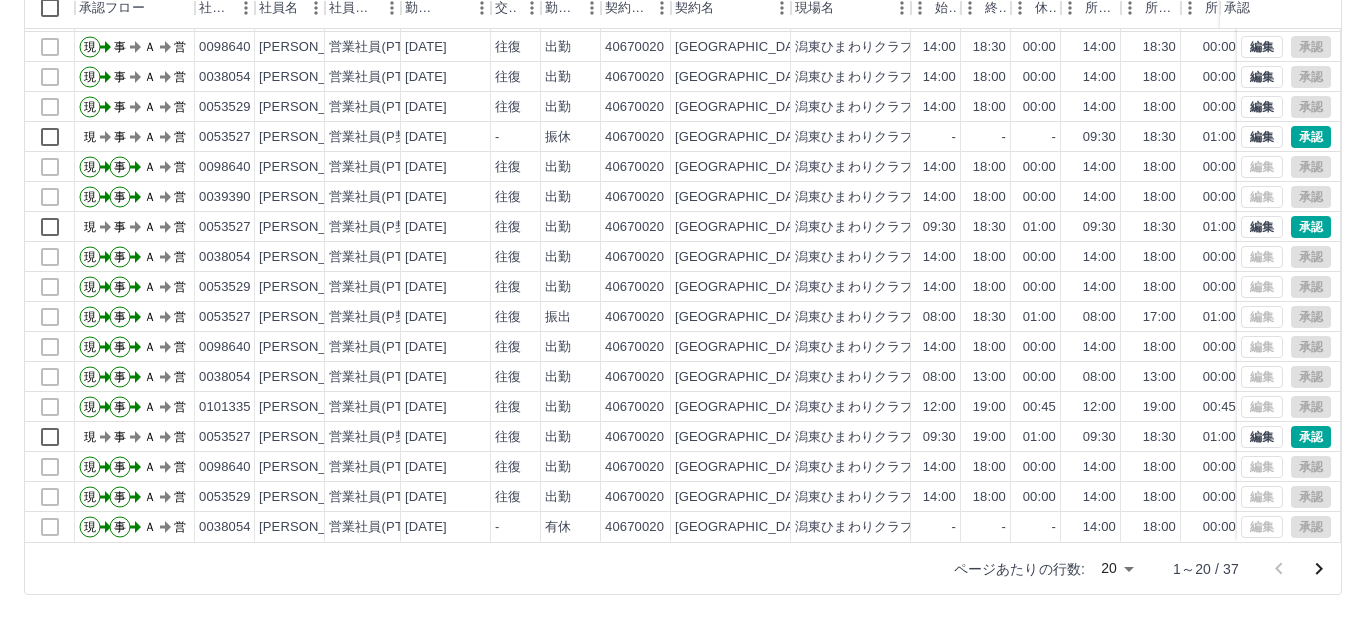 click on "SDH勤怠 藤田　真理子 勤務実績承認 前月 2025年07月 次月 今月 月選択 承認モード 削除モード 一括承認 列一覧 0 フィルター 行間隔 エクスポート 承認フロー 社員番号 社員名 社員区分 勤務日 交通費 勤務区分 契約コード 契約名 現場名 始業 終業 休憩 所定開始 所定終業 所定休憩 拘束 勤務 遅刻等 コメント ステータス 承認 現 事 Ａ 営 0039390 本田　真美 営業社員(PT契約) 2025-07-10 往復 出勤 40670020 新潟市 潟東ひまわりクラブ 14:00 18:00 00:00 14:00 18:00 00:00 04:00 04:00 00:00 事務担当者承認待 現 事 Ａ 営 0038054 澤田　加奈子 営業社員(PT契約) 2025-07-10 往復 出勤 40670020 新潟市 潟東ひまわりクラブ 14:00 18:00 00:00 14:00 18:00 00:00 04:00 04:00 00:00 事務担当者承認待 現 事 Ａ 営 0098640 阿部　大介 営業社員(PT契約) 2025-07-09 往復 出勤 40670020 新潟市 潟東ひまわりクラブ 14:00 18:30 00:00 14:00" at bounding box center [683, 196] 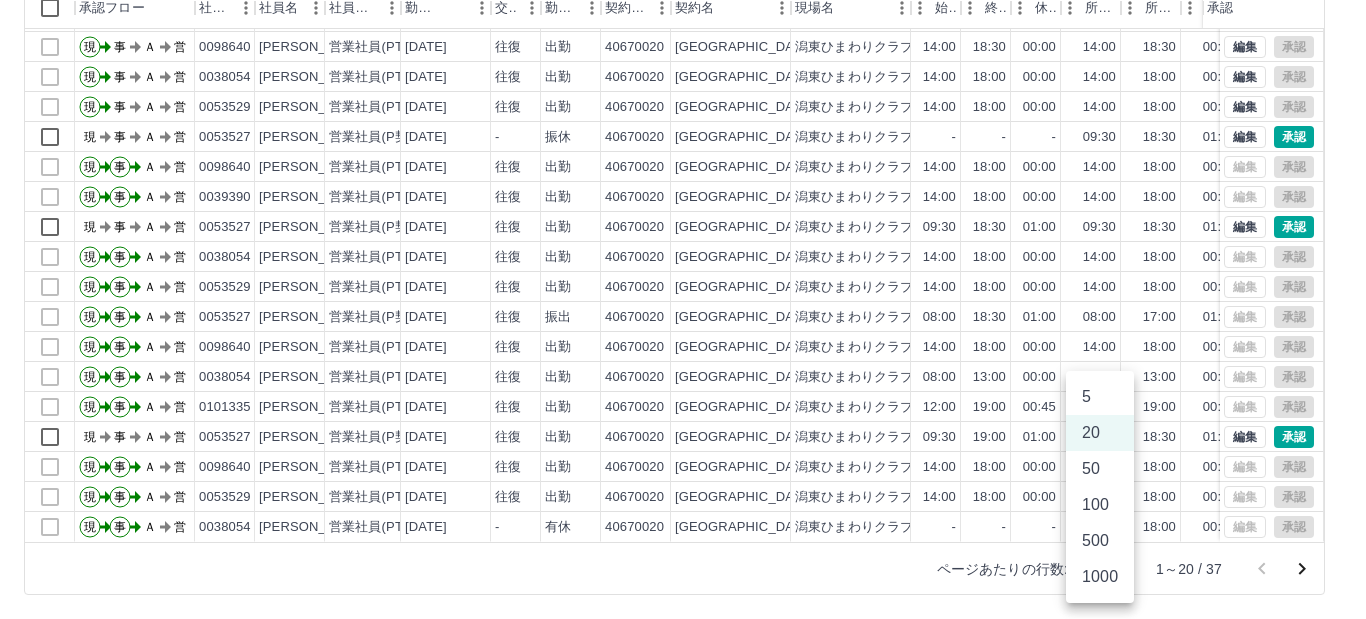 click at bounding box center [683, 309] 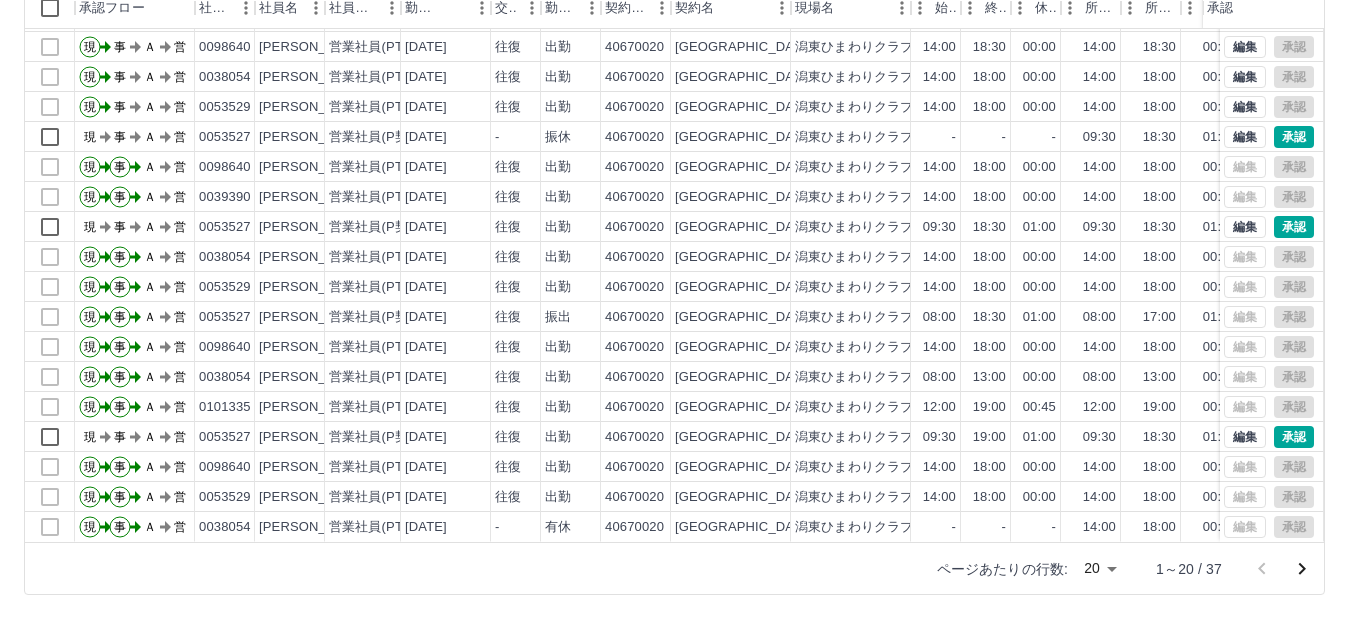 click 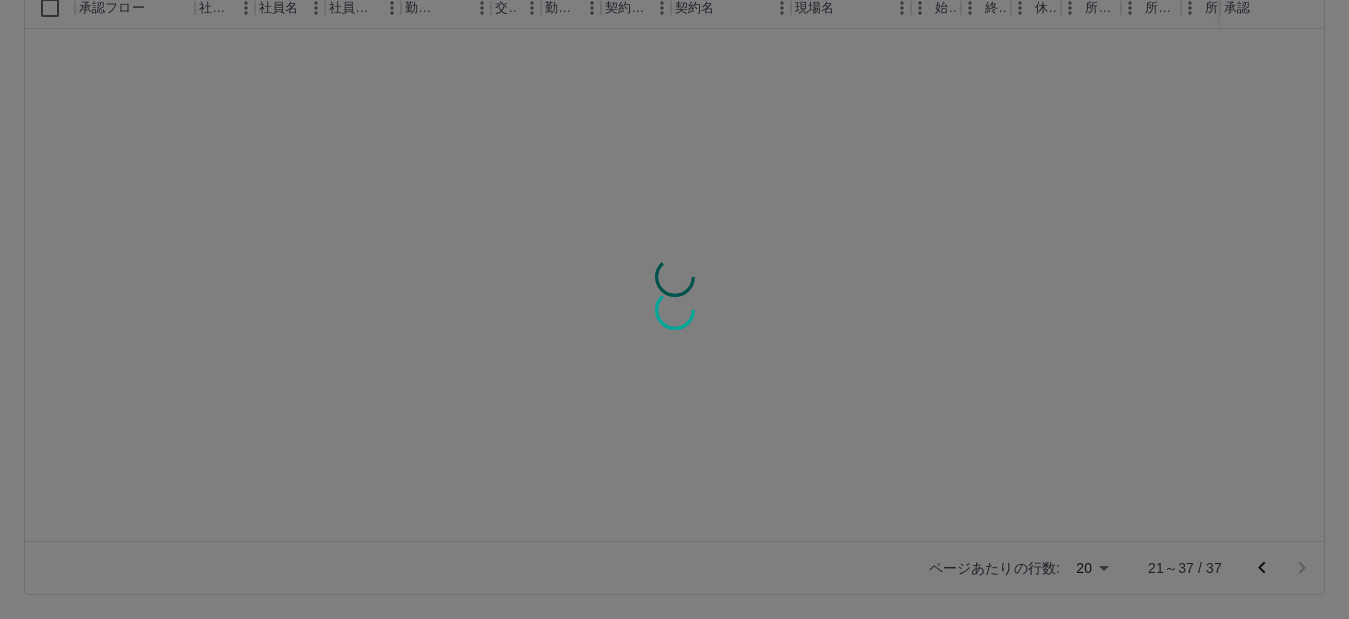 scroll, scrollTop: 0, scrollLeft: 0, axis: both 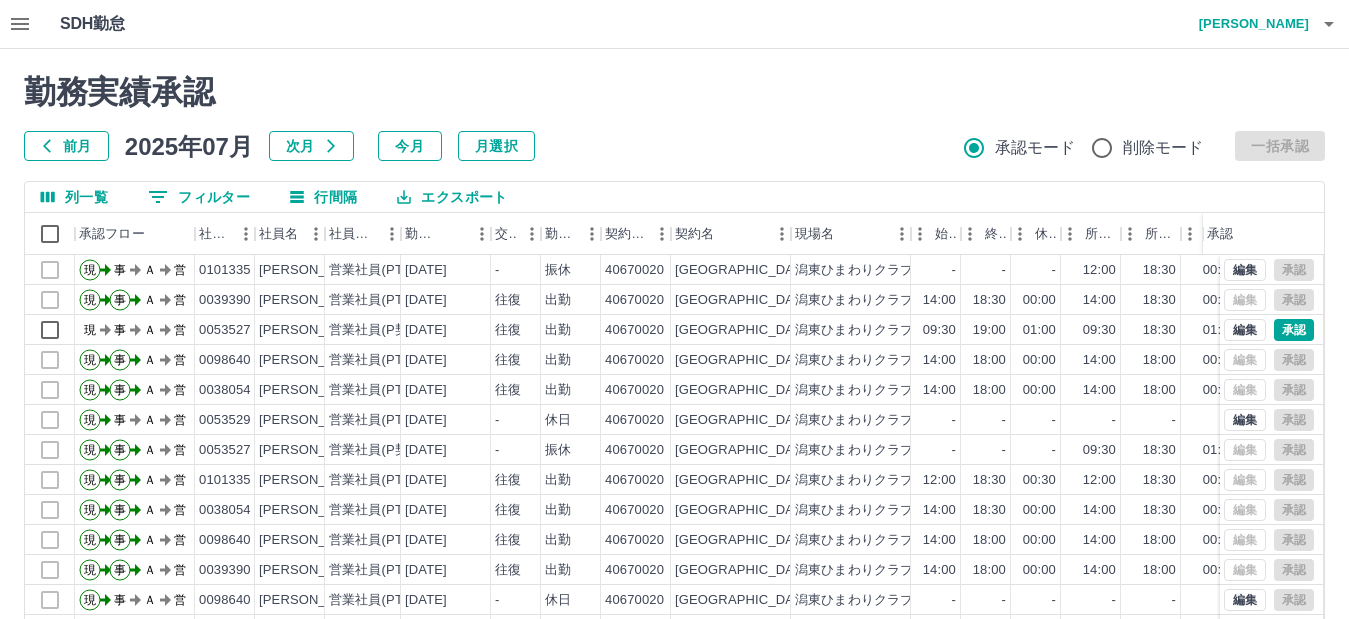 click 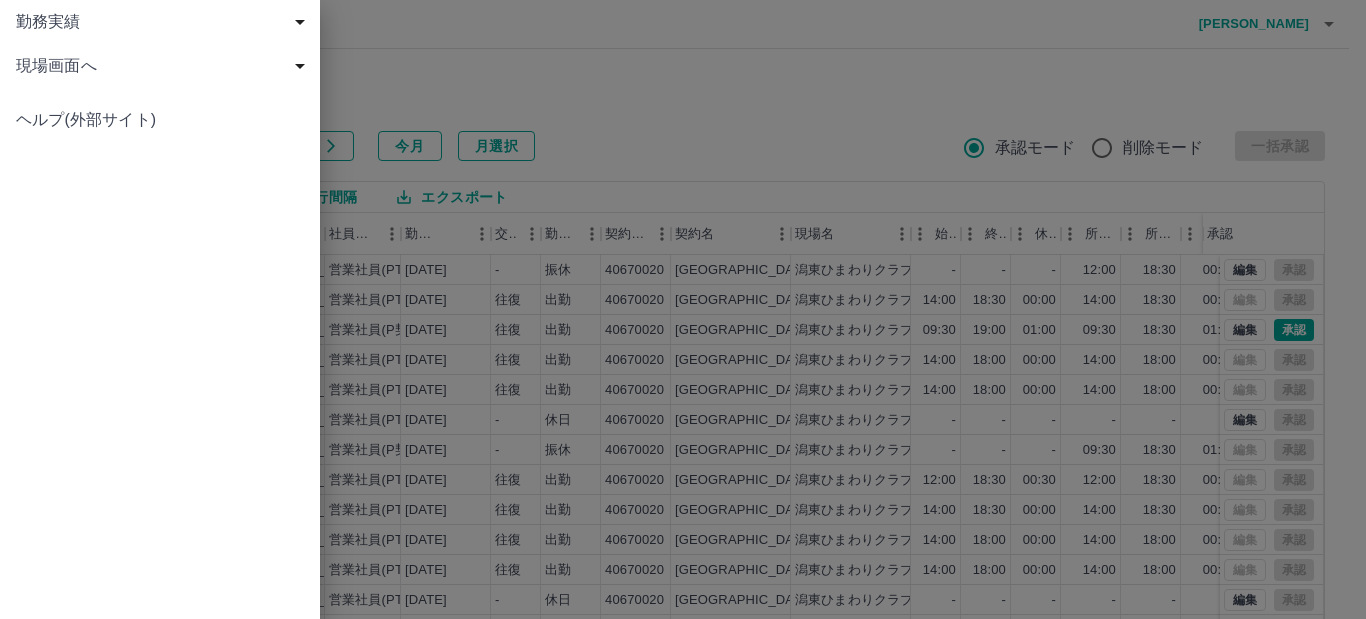 click on "現場画面へ" at bounding box center (164, 66) 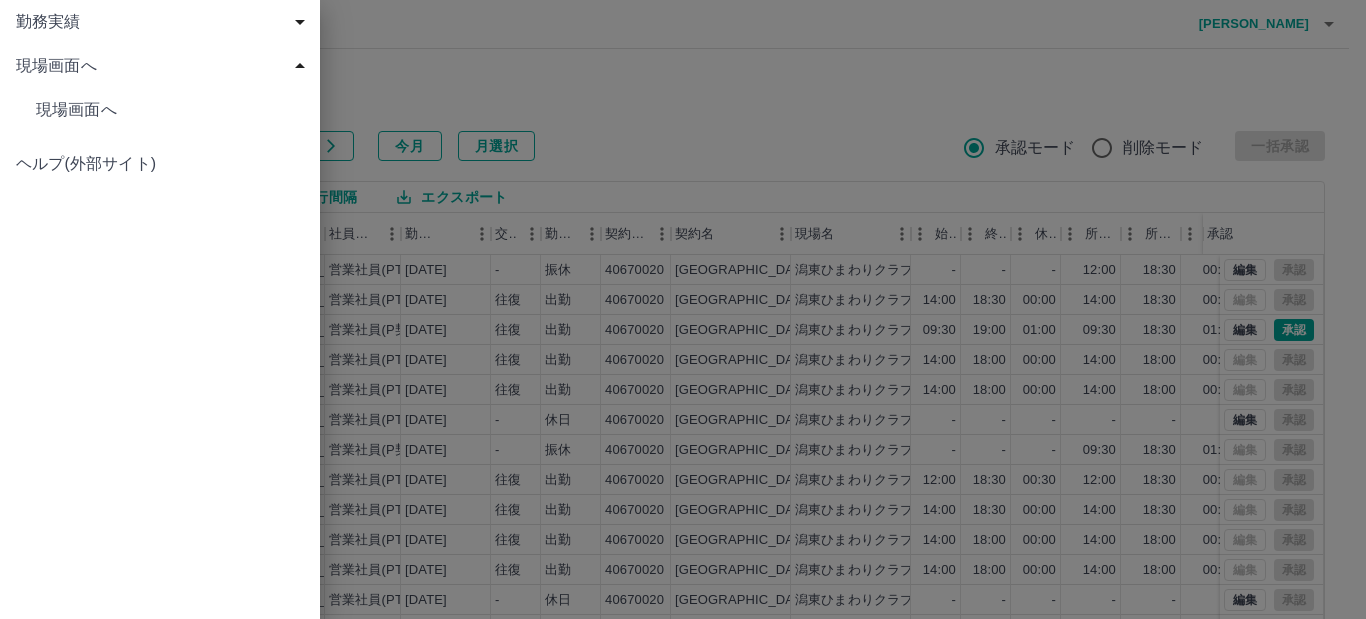 click on "現場画面へ" at bounding box center (170, 110) 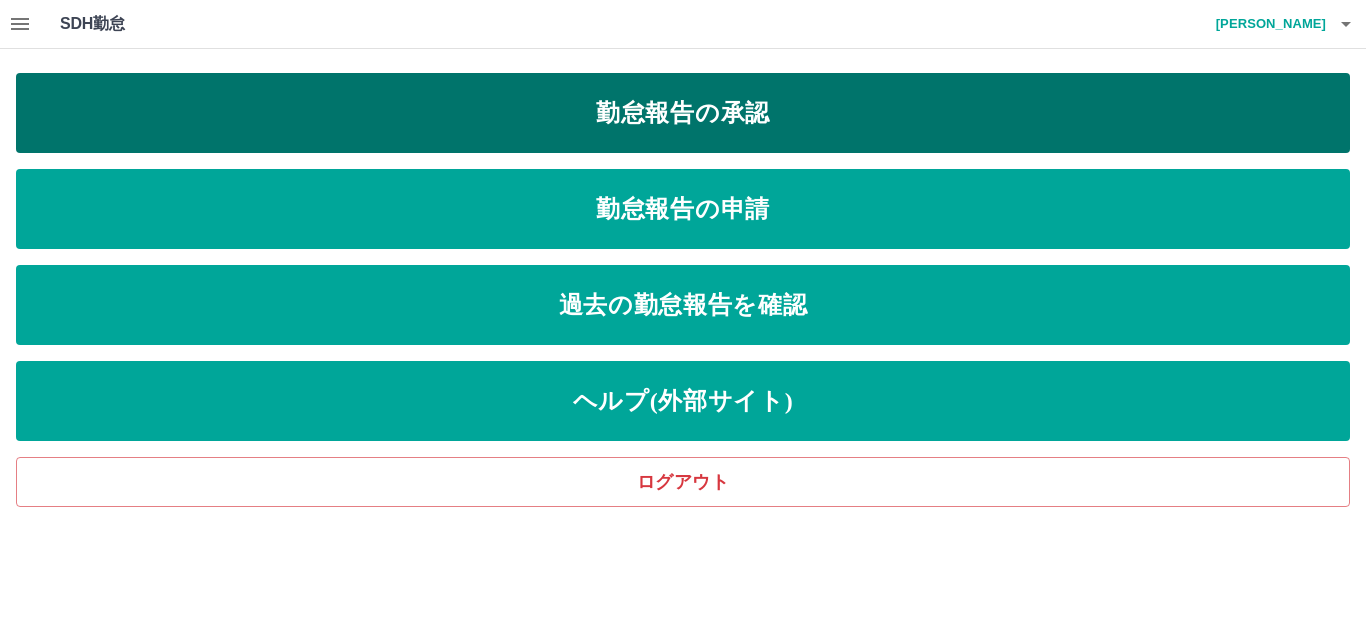 click on "勤怠報告の承認" at bounding box center [683, 113] 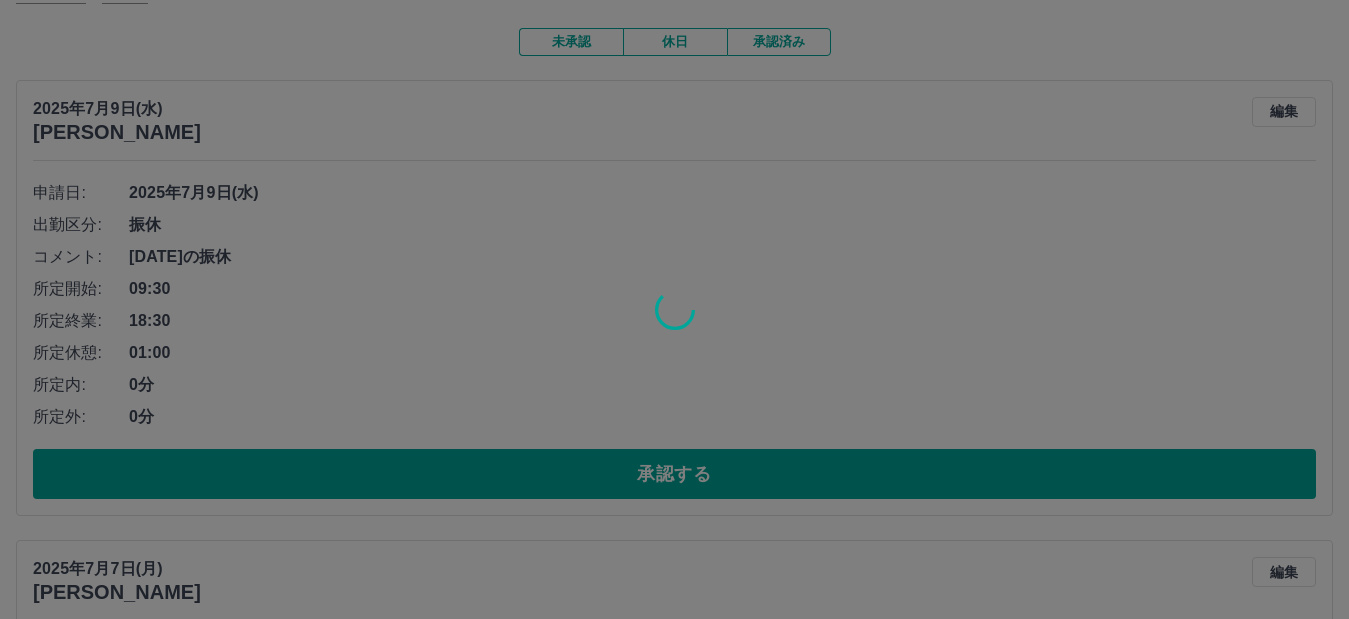 scroll, scrollTop: 500, scrollLeft: 0, axis: vertical 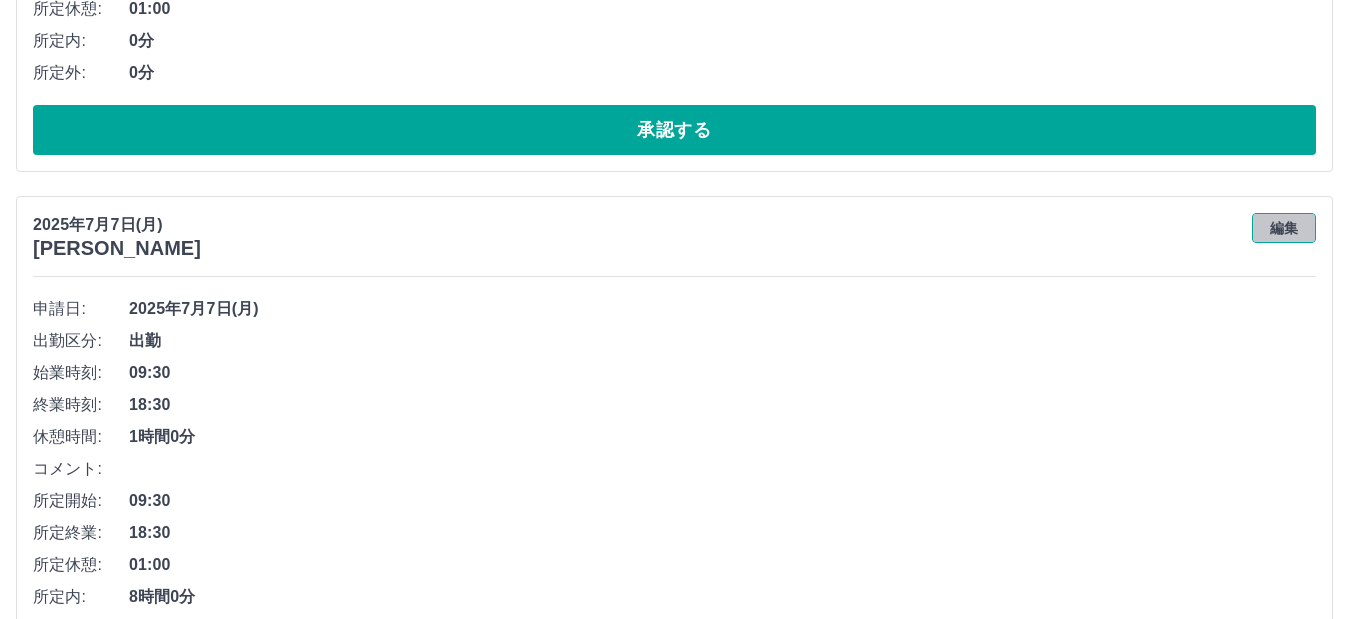 click on "編集" at bounding box center [1284, 228] 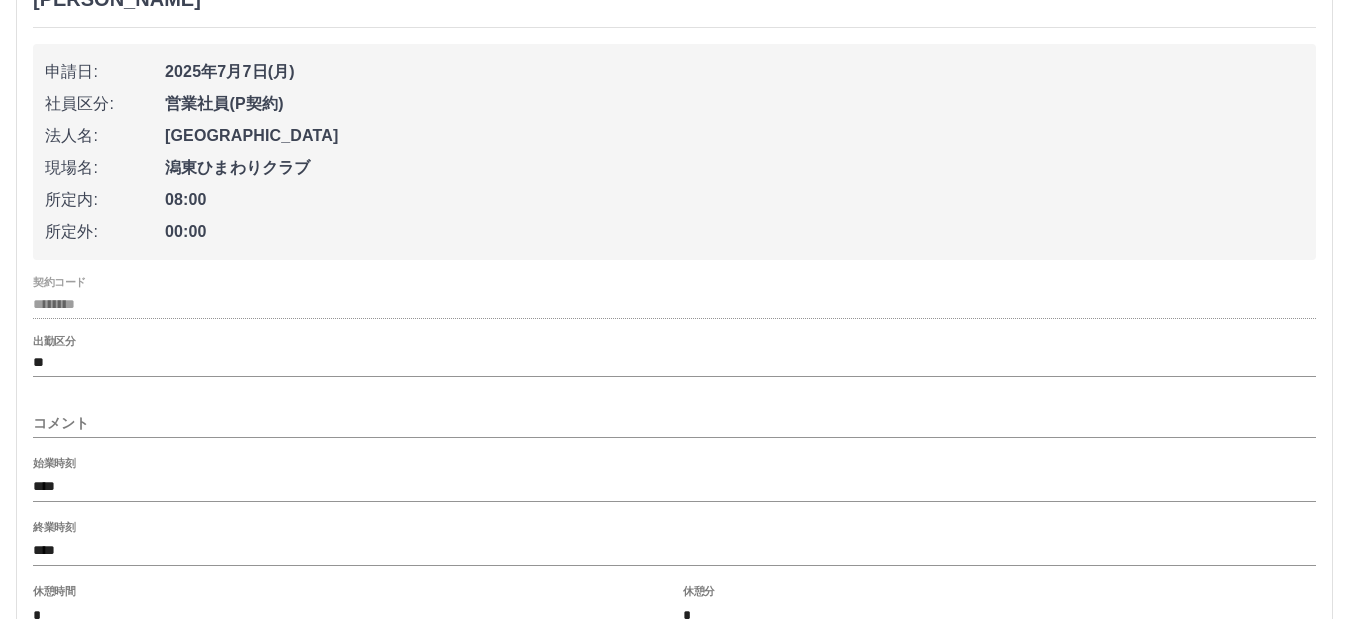 scroll, scrollTop: 1000, scrollLeft: 0, axis: vertical 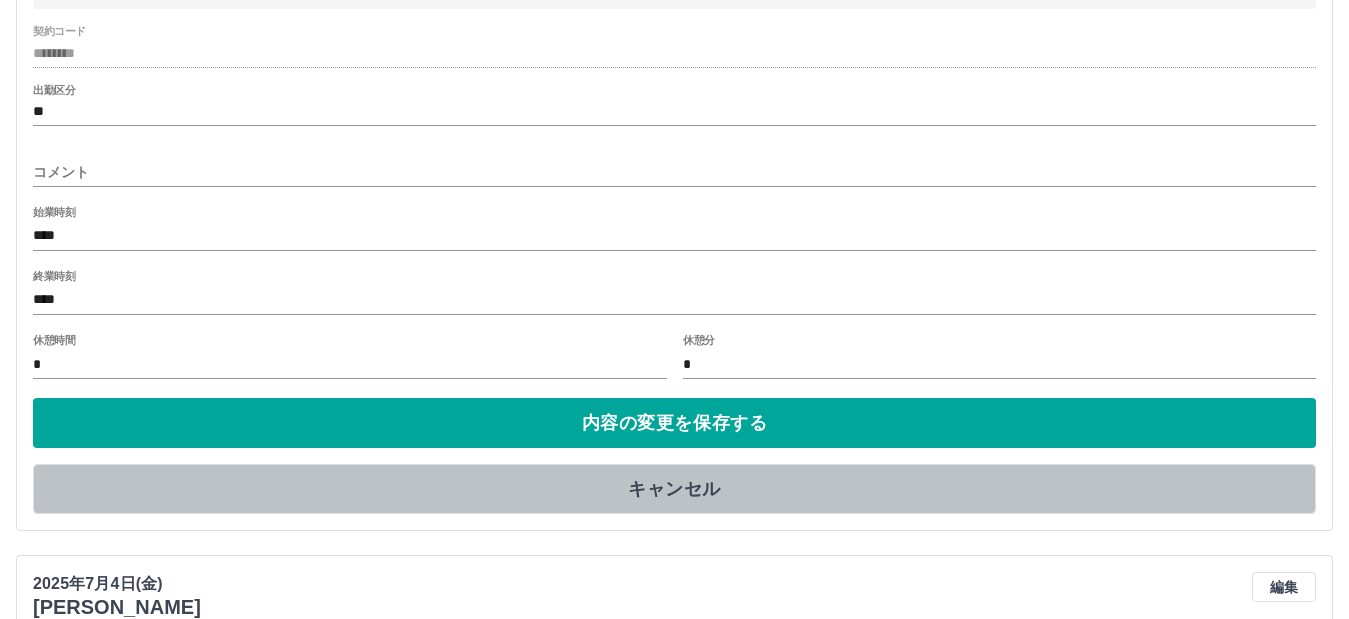 click on "キャンセル" at bounding box center (674, 489) 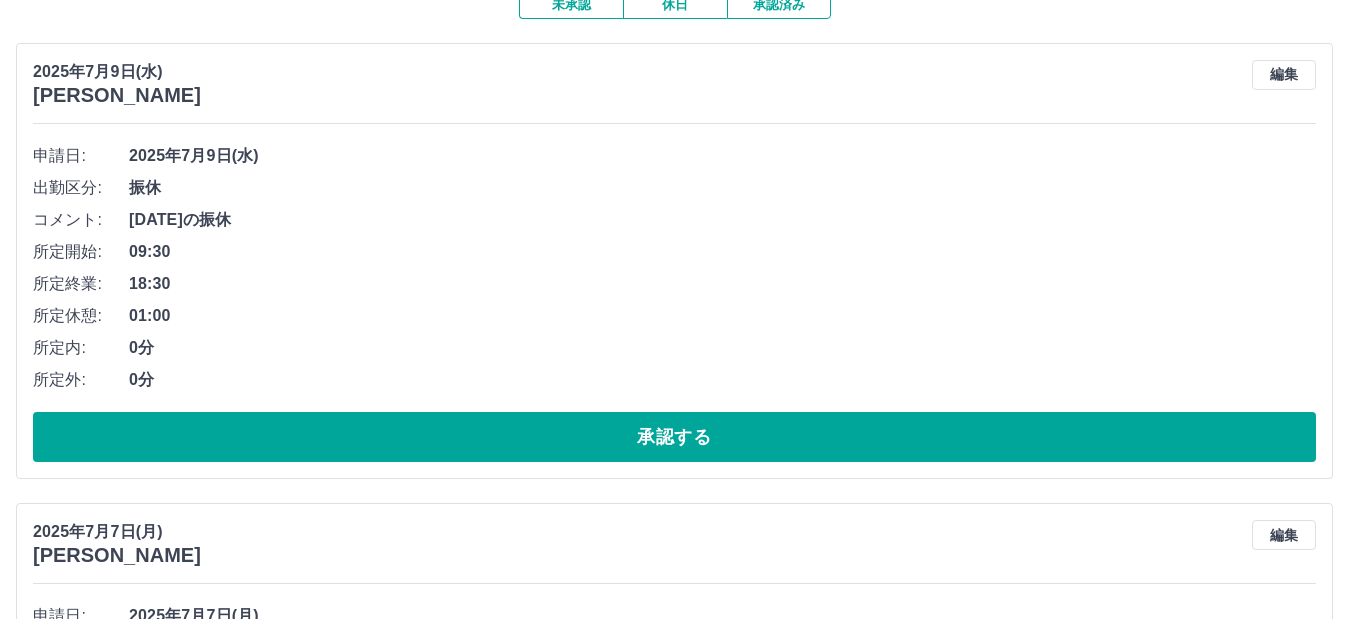 scroll, scrollTop: 0, scrollLeft: 0, axis: both 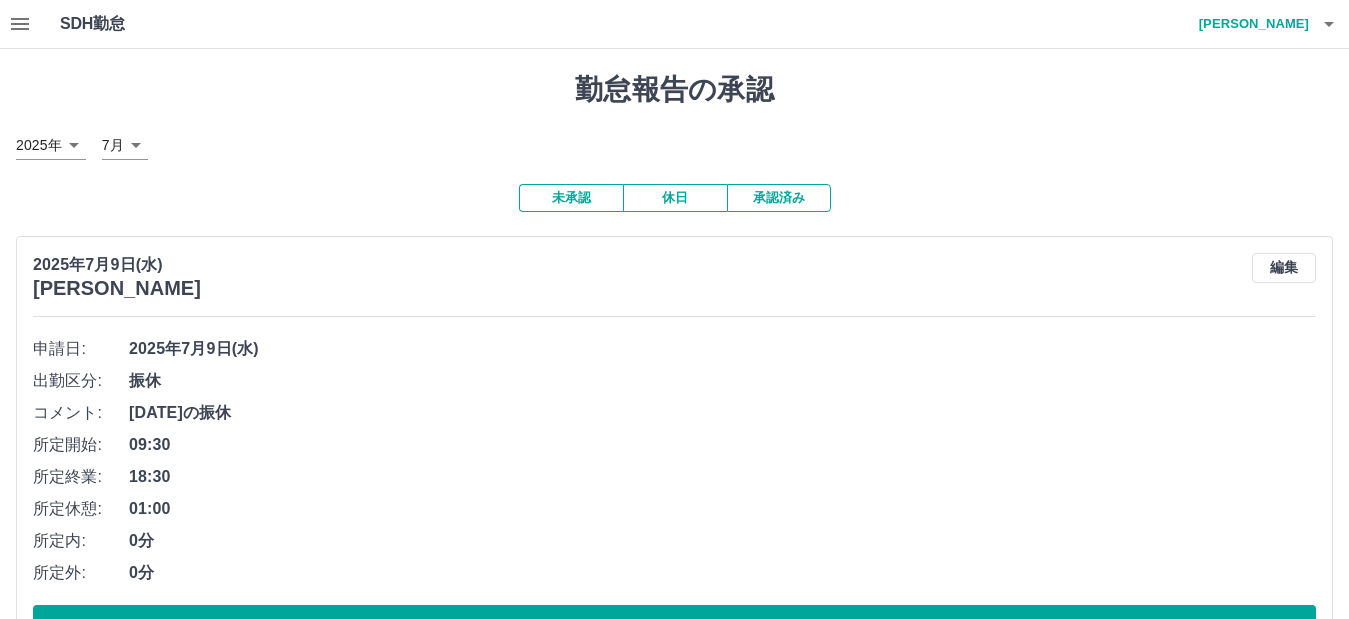click 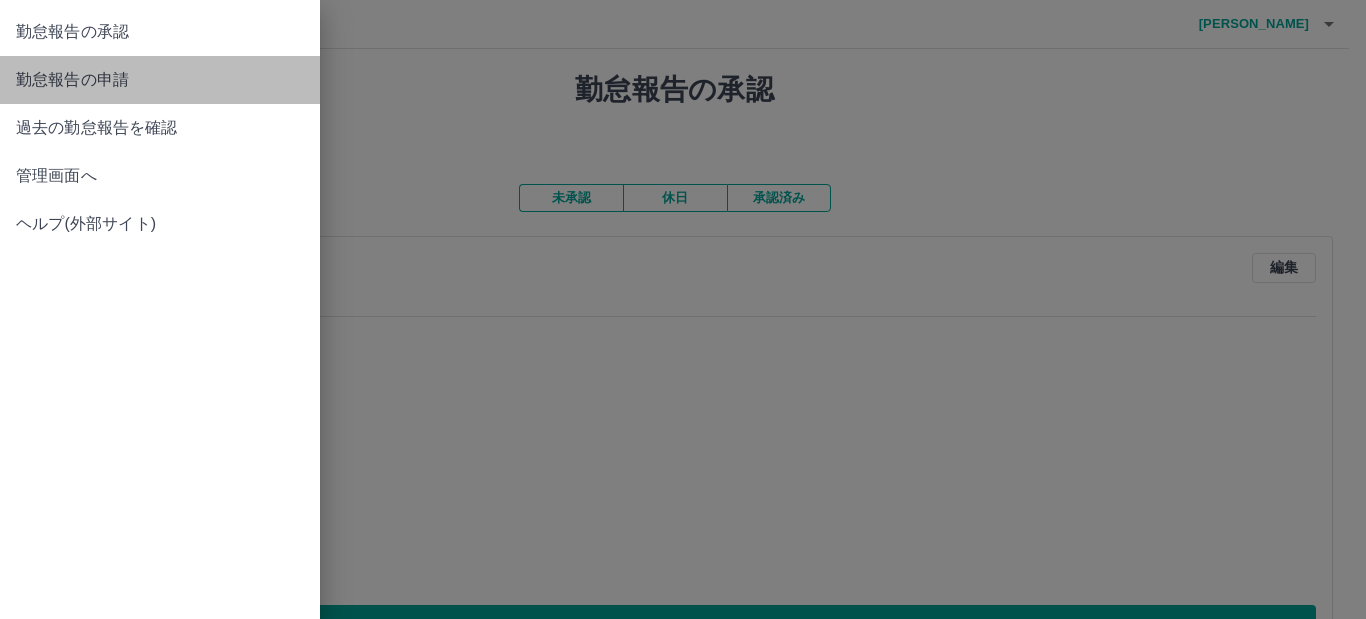 click on "勤怠報告の申請" at bounding box center (160, 80) 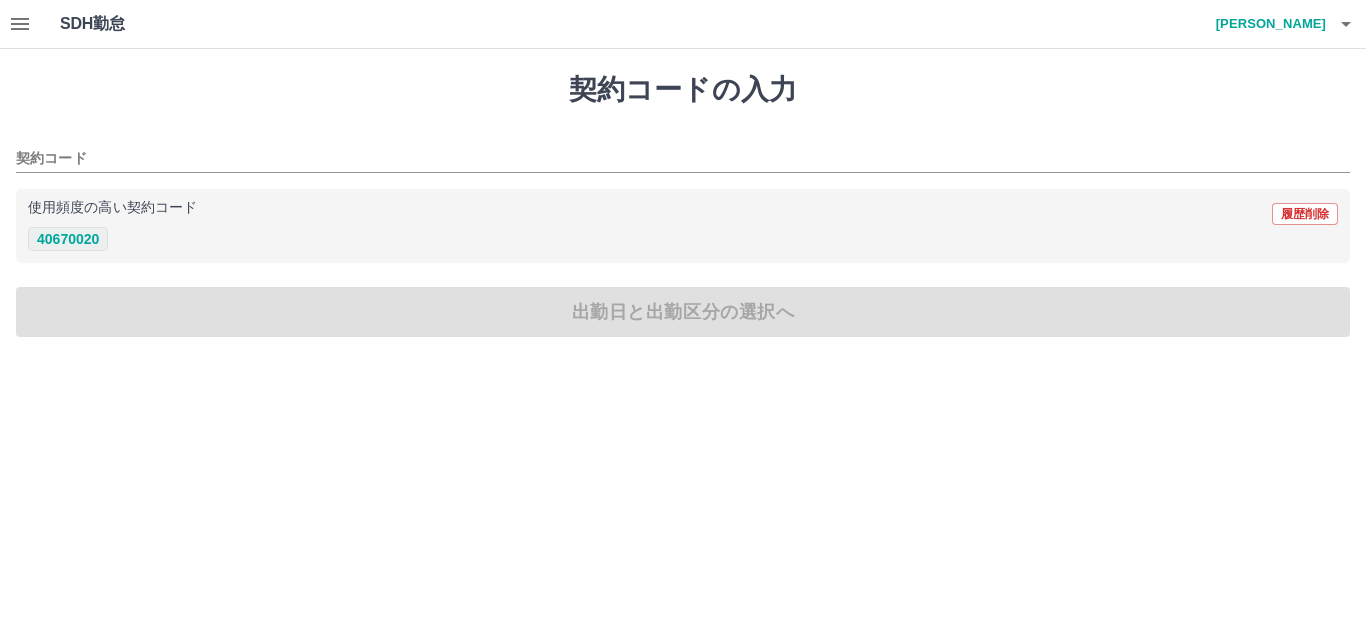 click on "40670020" at bounding box center [68, 239] 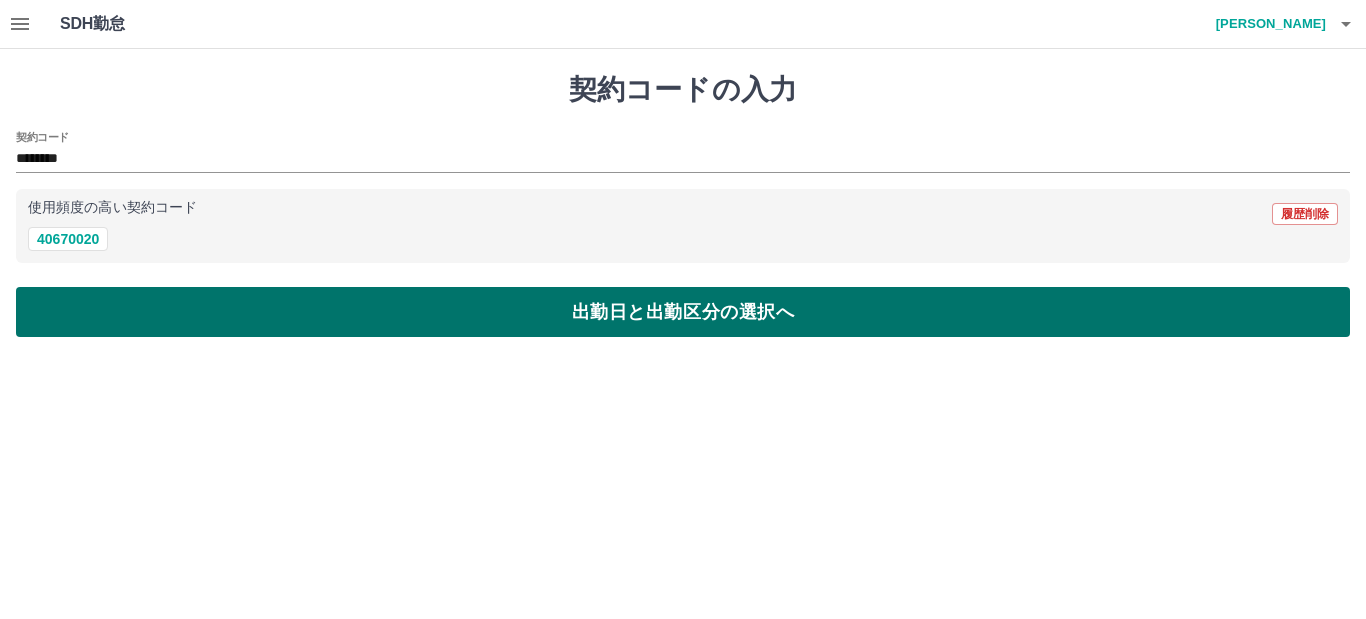 click on "出勤日と出勤区分の選択へ" at bounding box center (683, 312) 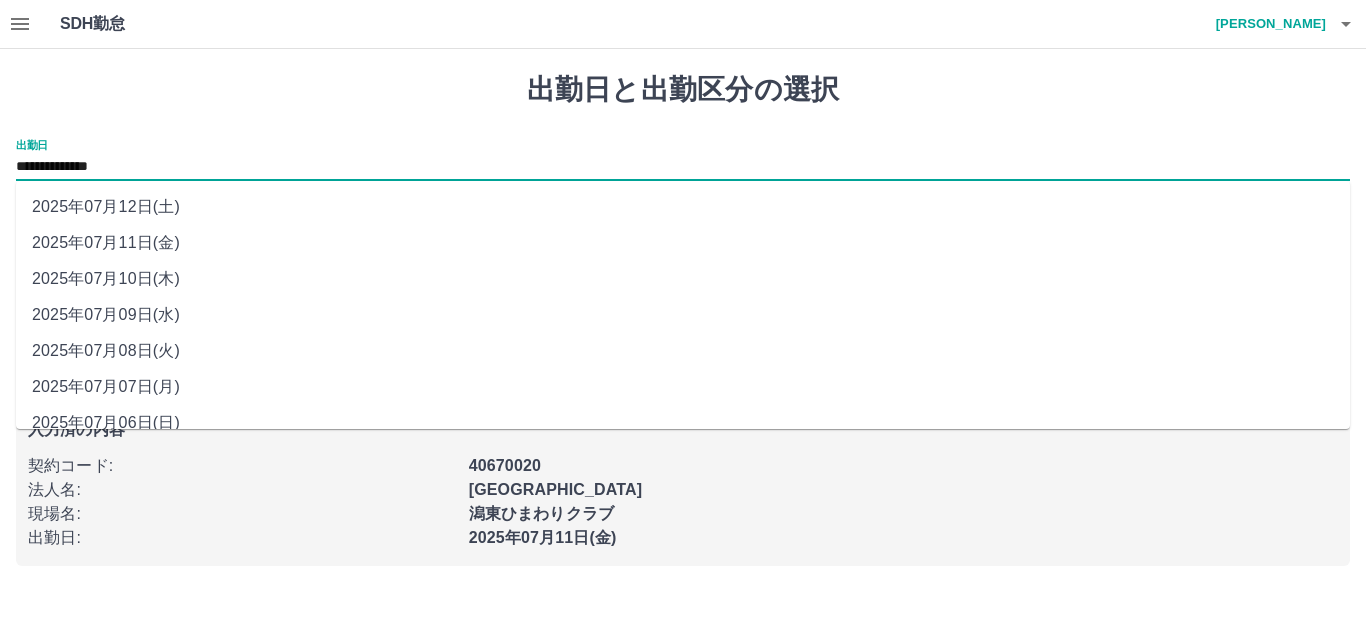 click on "**********" at bounding box center (683, 167) 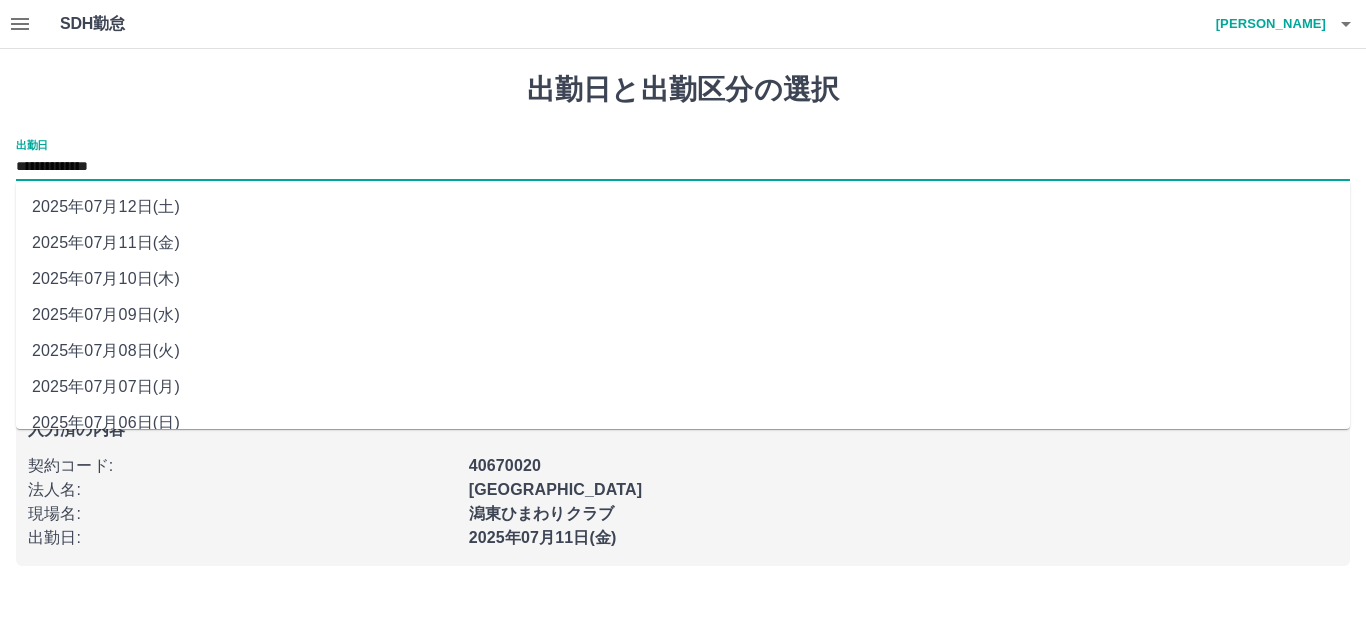 click on "2025年07月08日(火)" at bounding box center [683, 351] 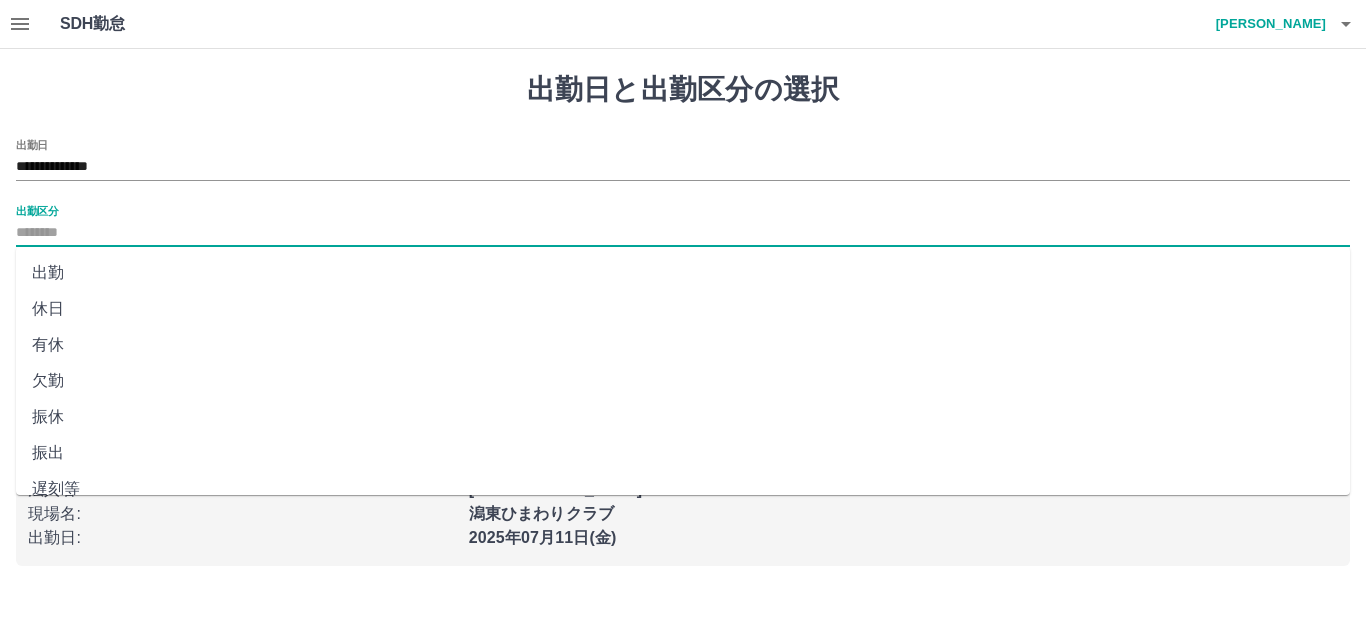 click on "出勤区分" at bounding box center [683, 233] 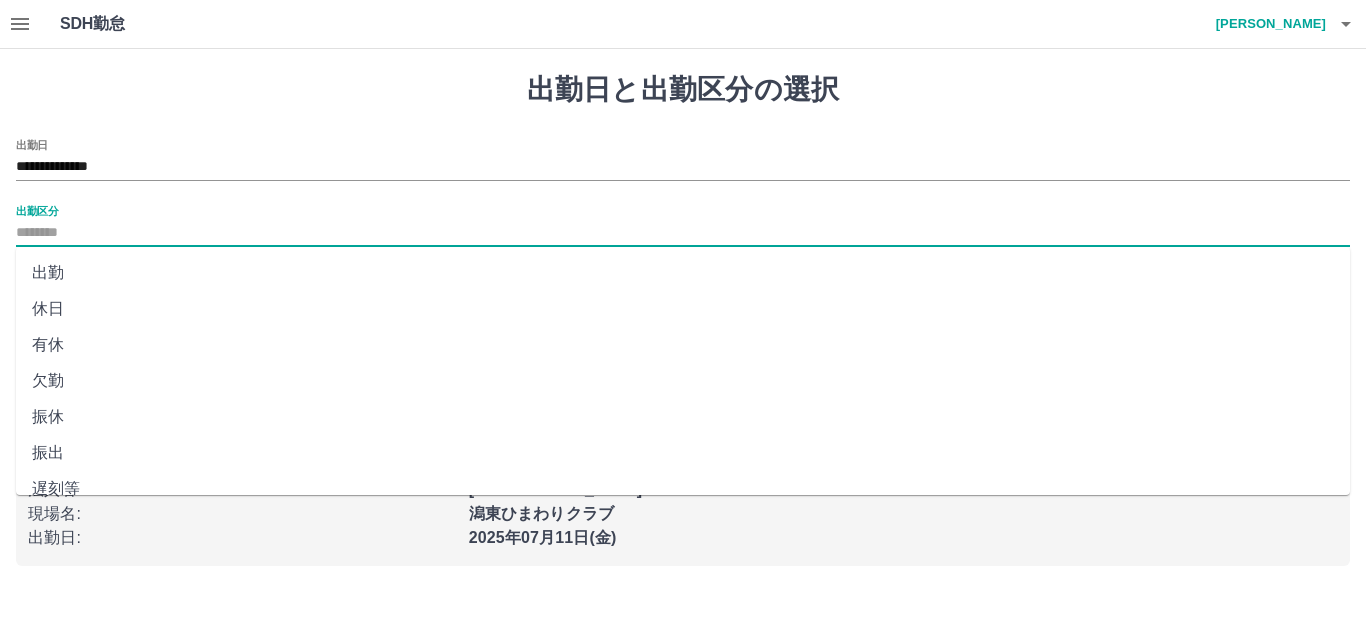 click on "出勤" at bounding box center [683, 273] 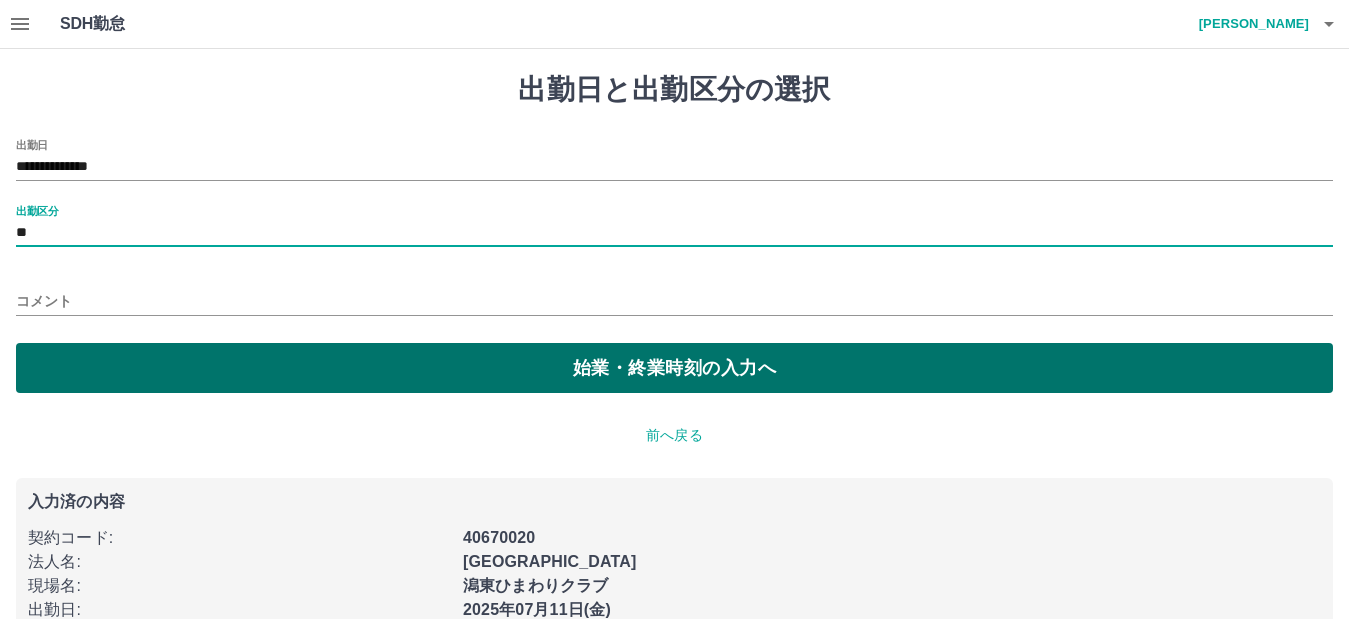 click on "始業・終業時刻の入力へ" at bounding box center [674, 368] 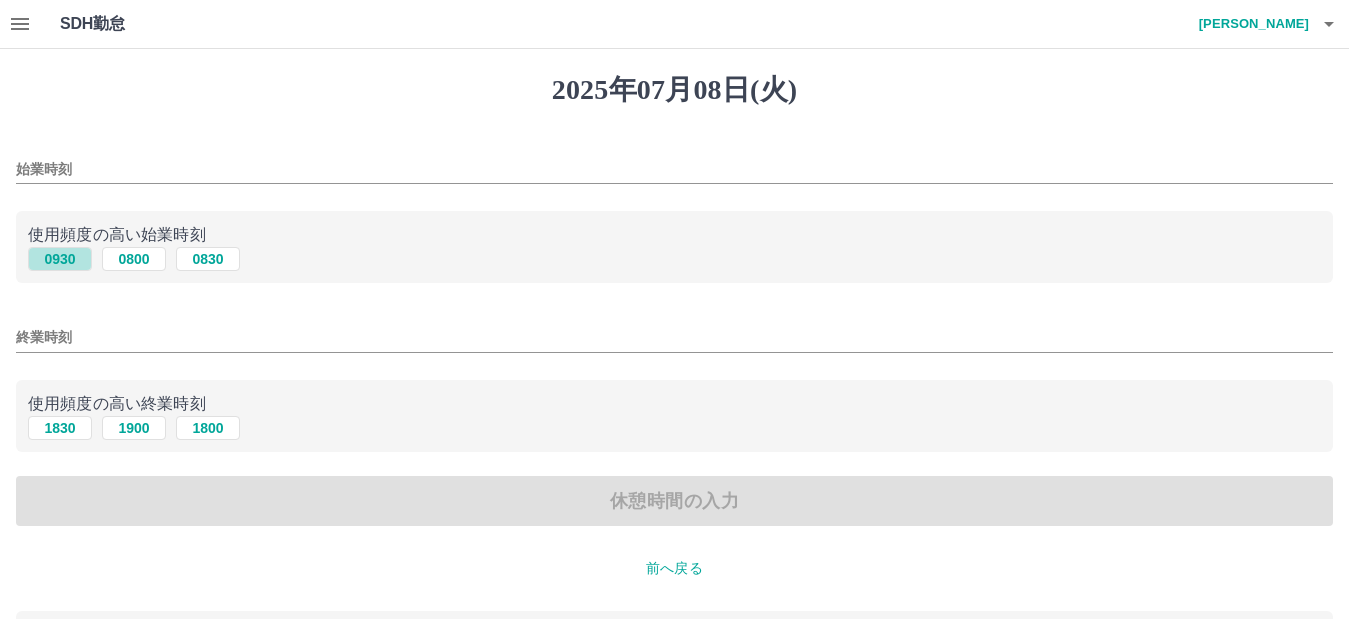 drag, startPoint x: 67, startPoint y: 259, endPoint x: 99, endPoint y: 346, distance: 92.69843 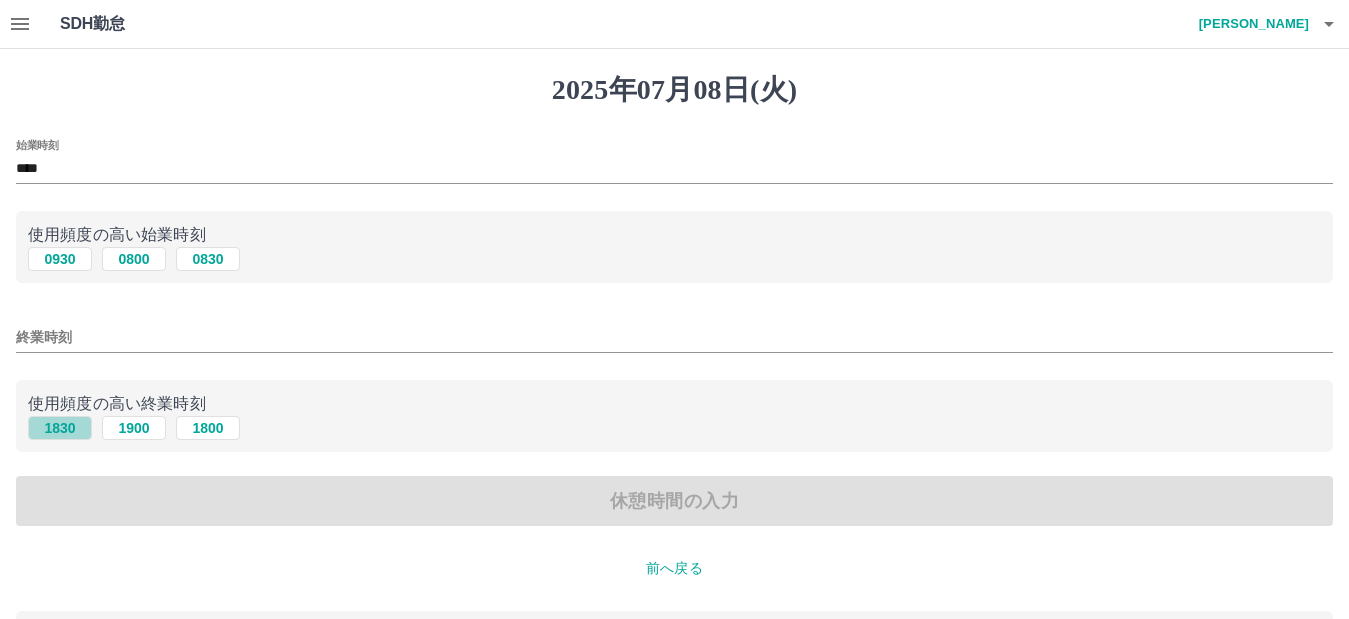 click on "1830" at bounding box center (60, 428) 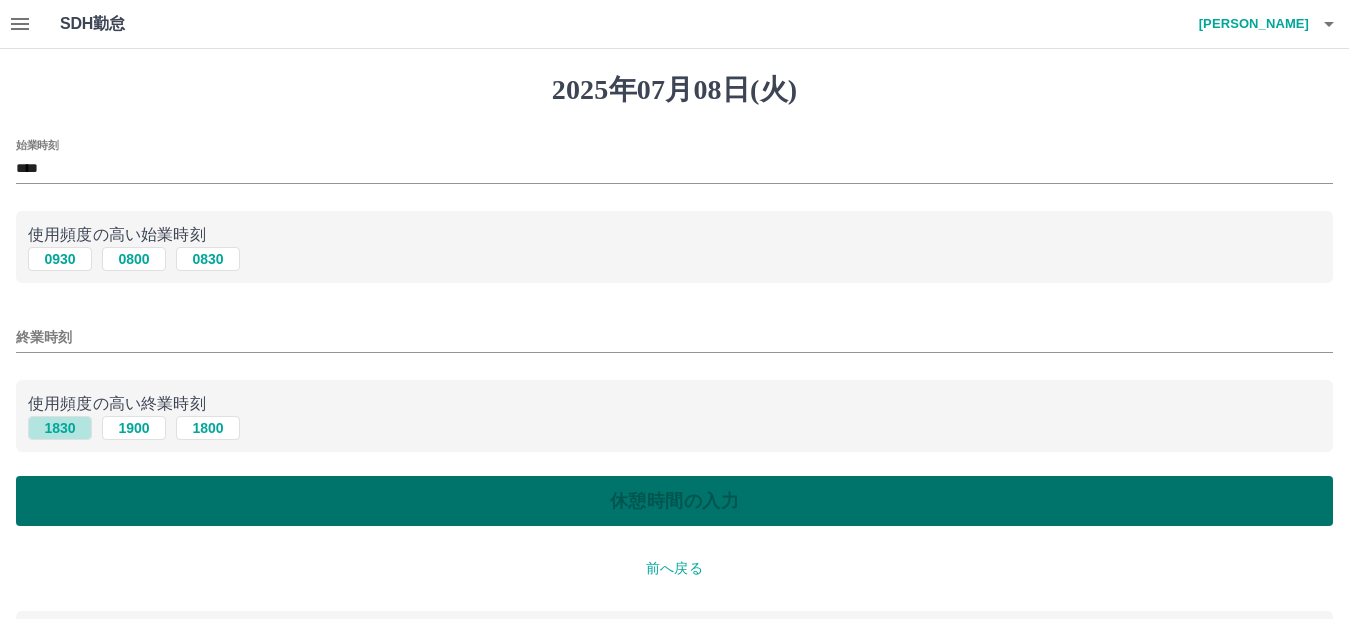 type on "****" 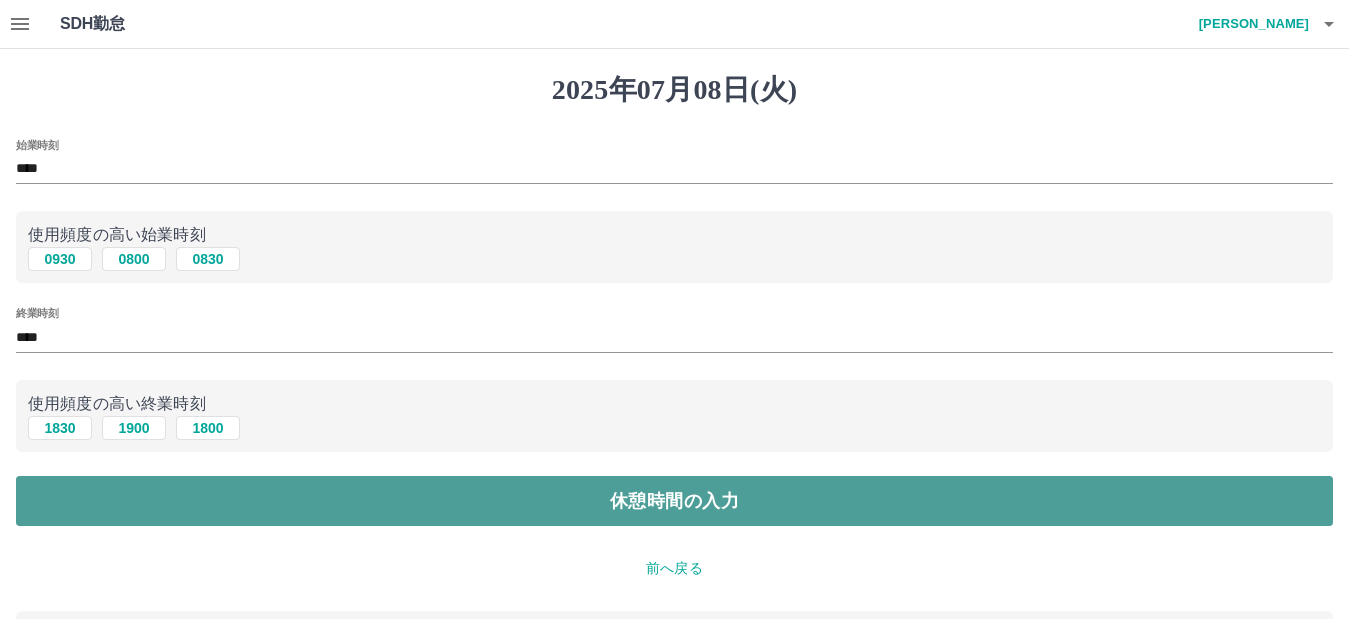 click on "休憩時間の入力" at bounding box center [674, 501] 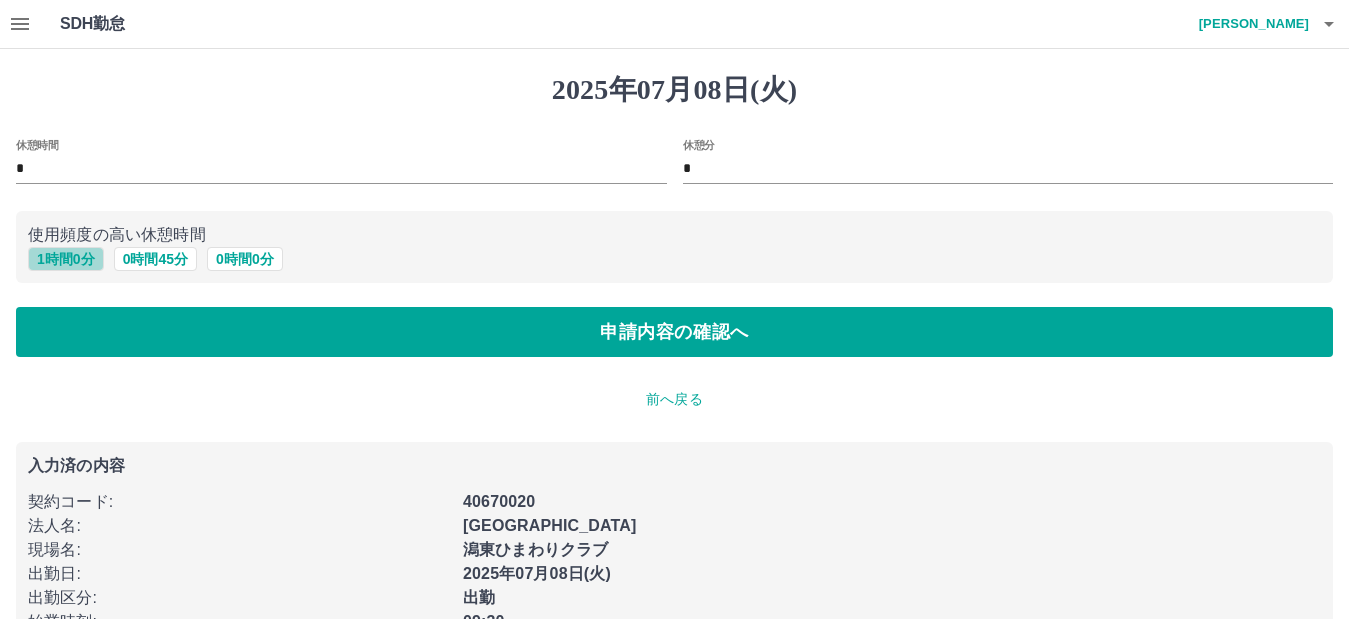 click on "1 時間 0 分" at bounding box center [66, 259] 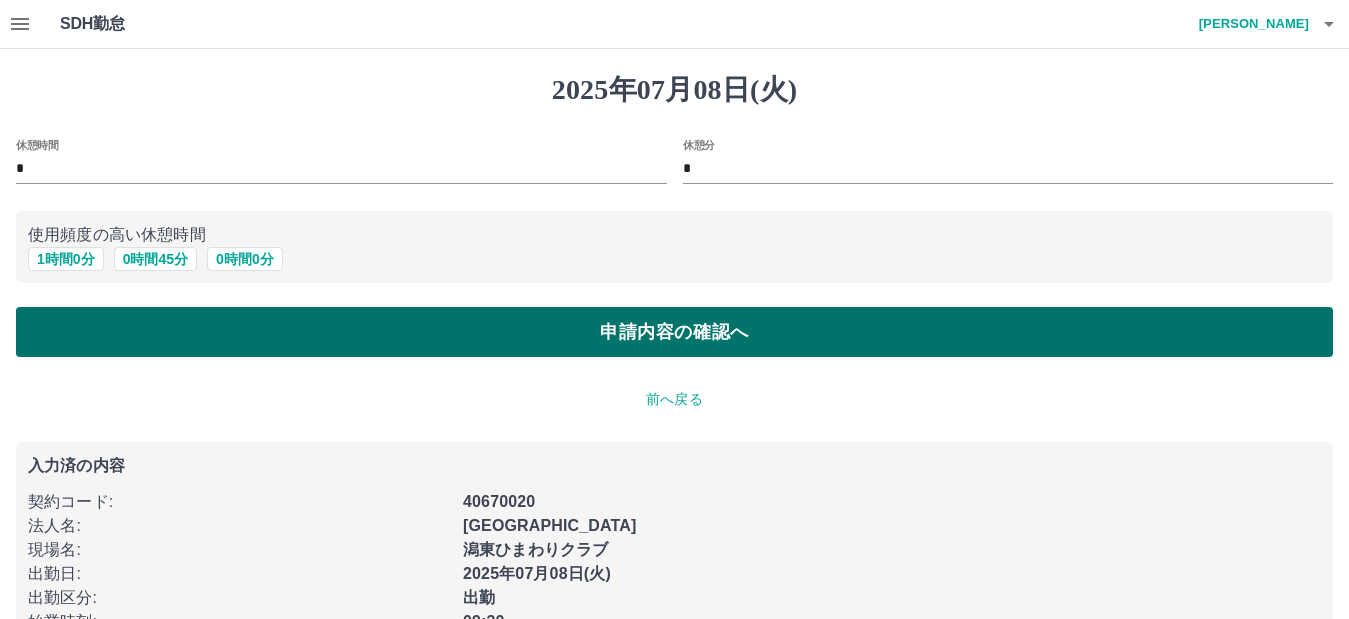 click on "申請内容の確認へ" at bounding box center (674, 332) 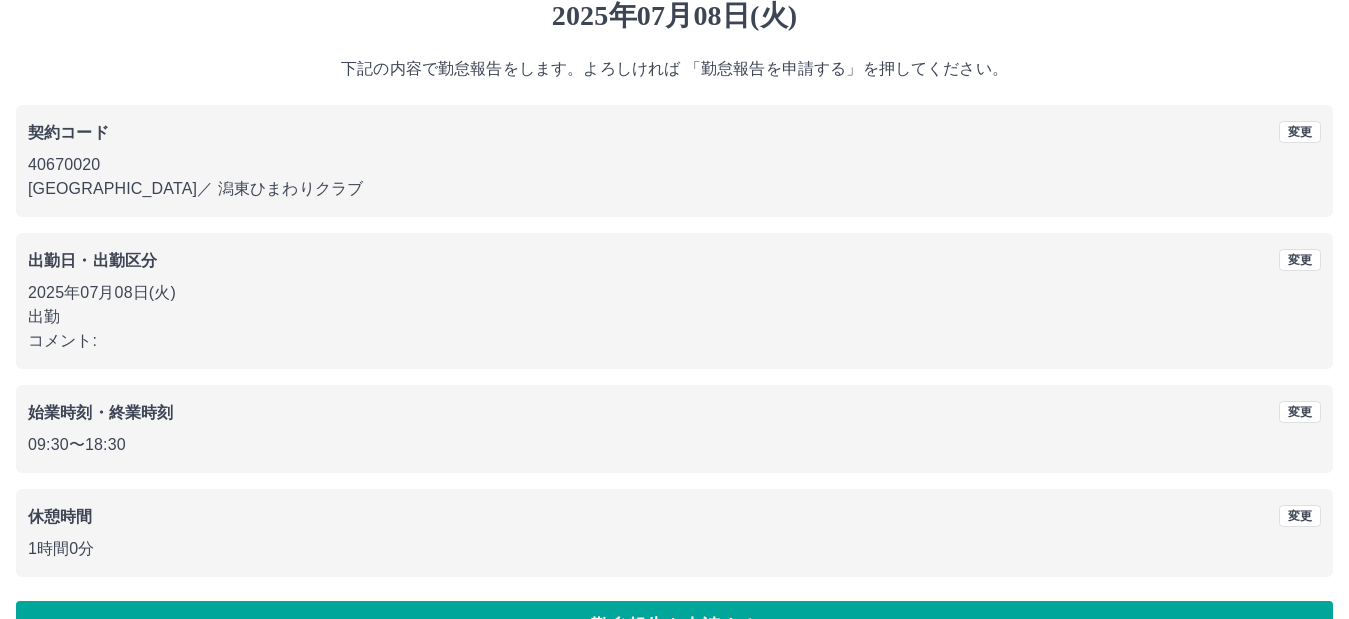 scroll, scrollTop: 130, scrollLeft: 0, axis: vertical 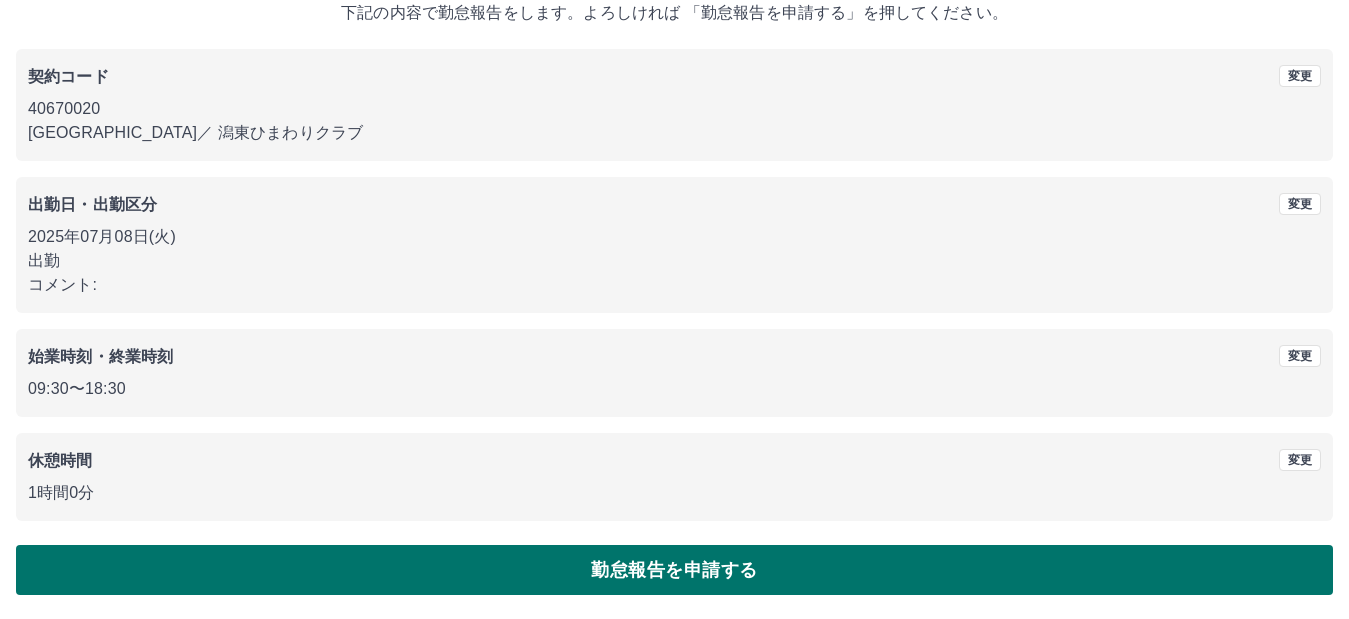 click on "勤怠報告を申請する" at bounding box center (674, 570) 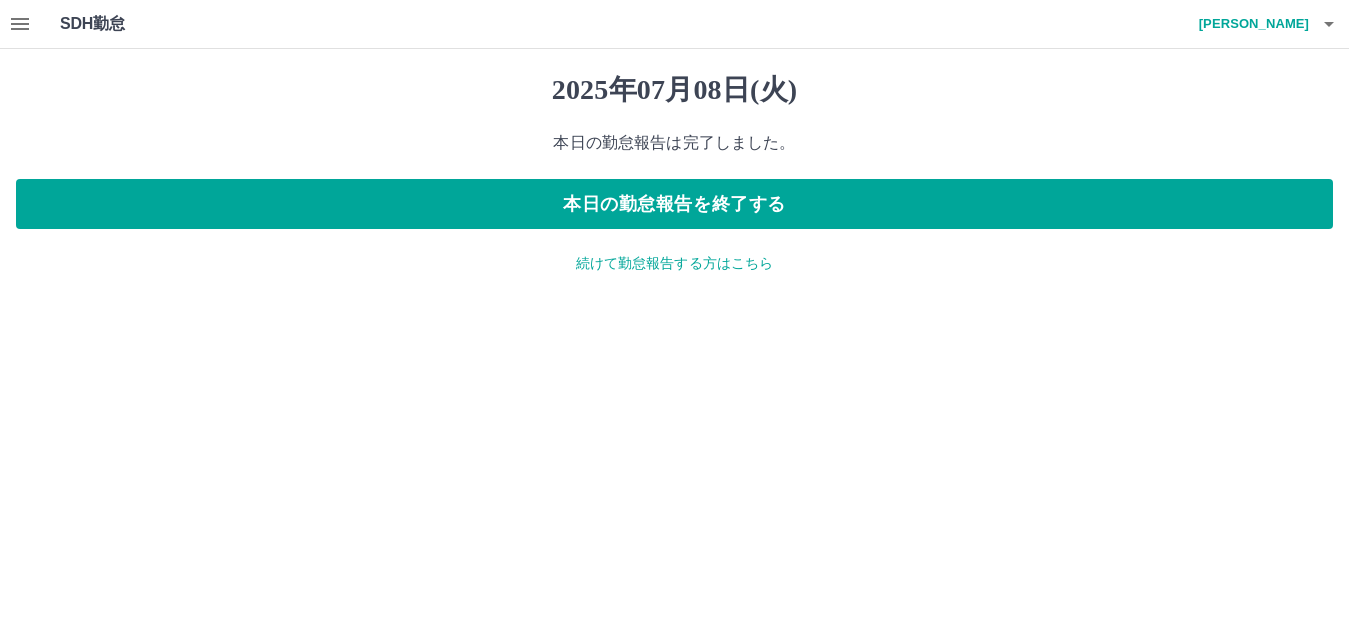 scroll, scrollTop: 0, scrollLeft: 0, axis: both 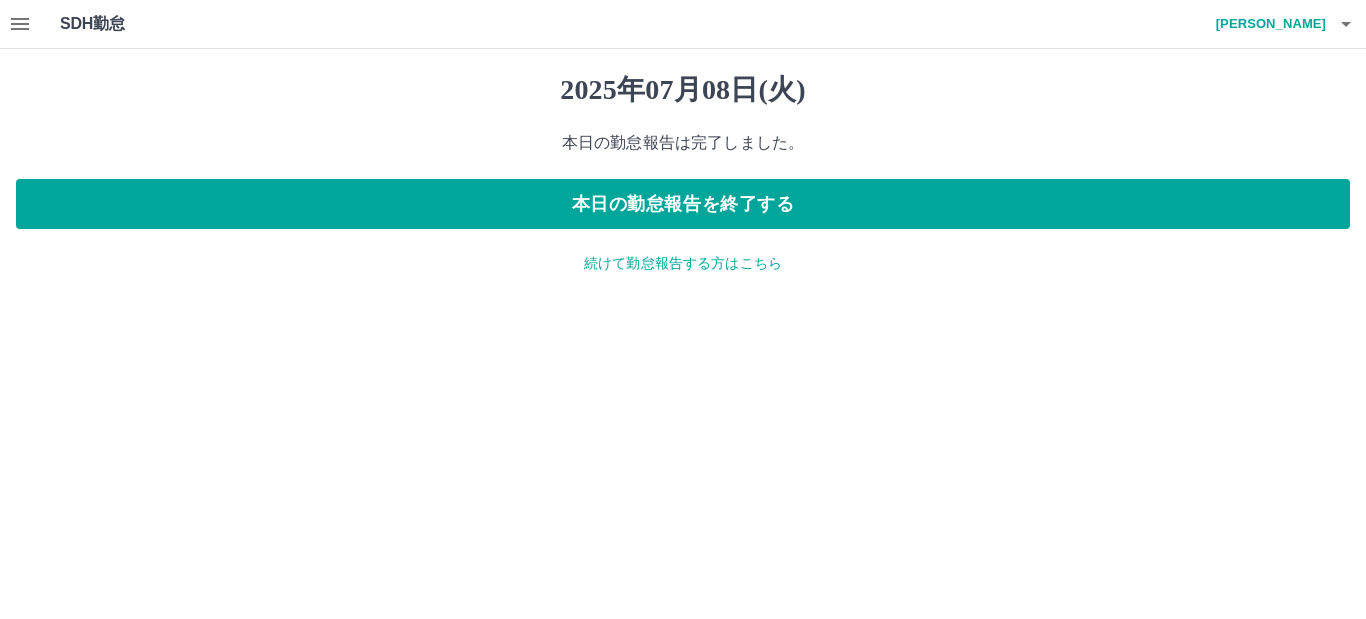 click on "続けて勤怠報告する方はこちら" at bounding box center (683, 263) 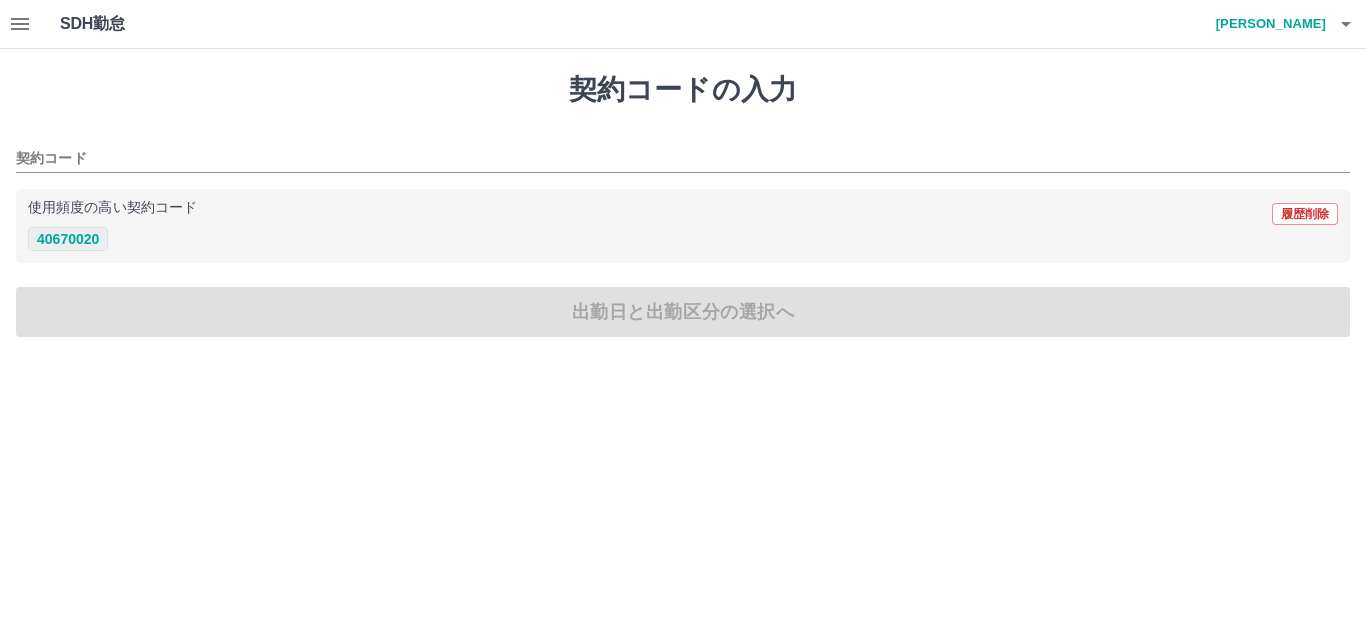click on "40670020" at bounding box center [68, 239] 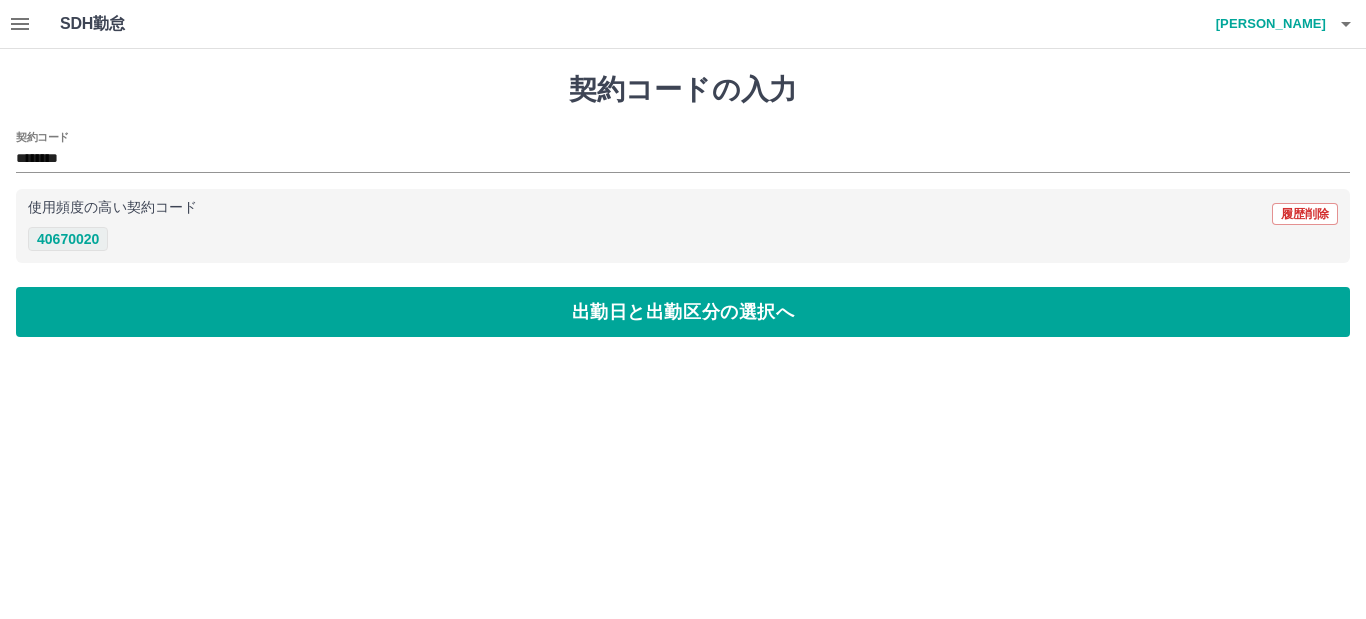 type on "********" 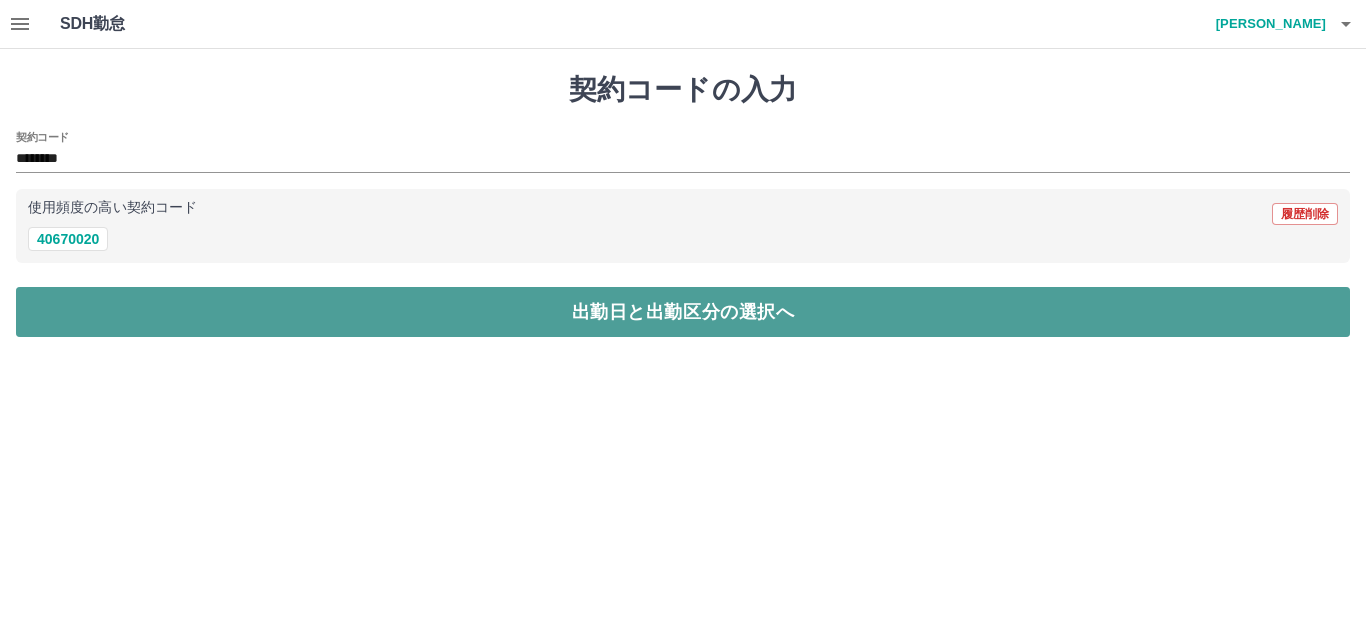click on "出勤日と出勤区分の選択へ" at bounding box center (683, 312) 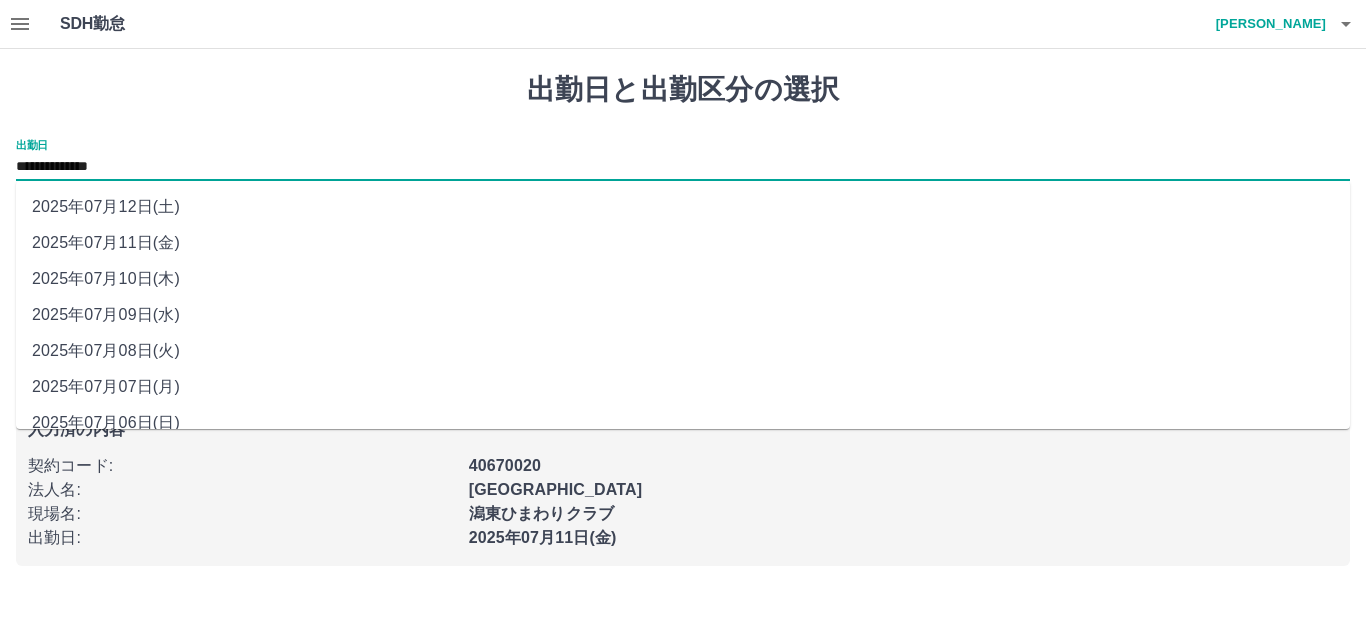 click on "**********" at bounding box center [683, 167] 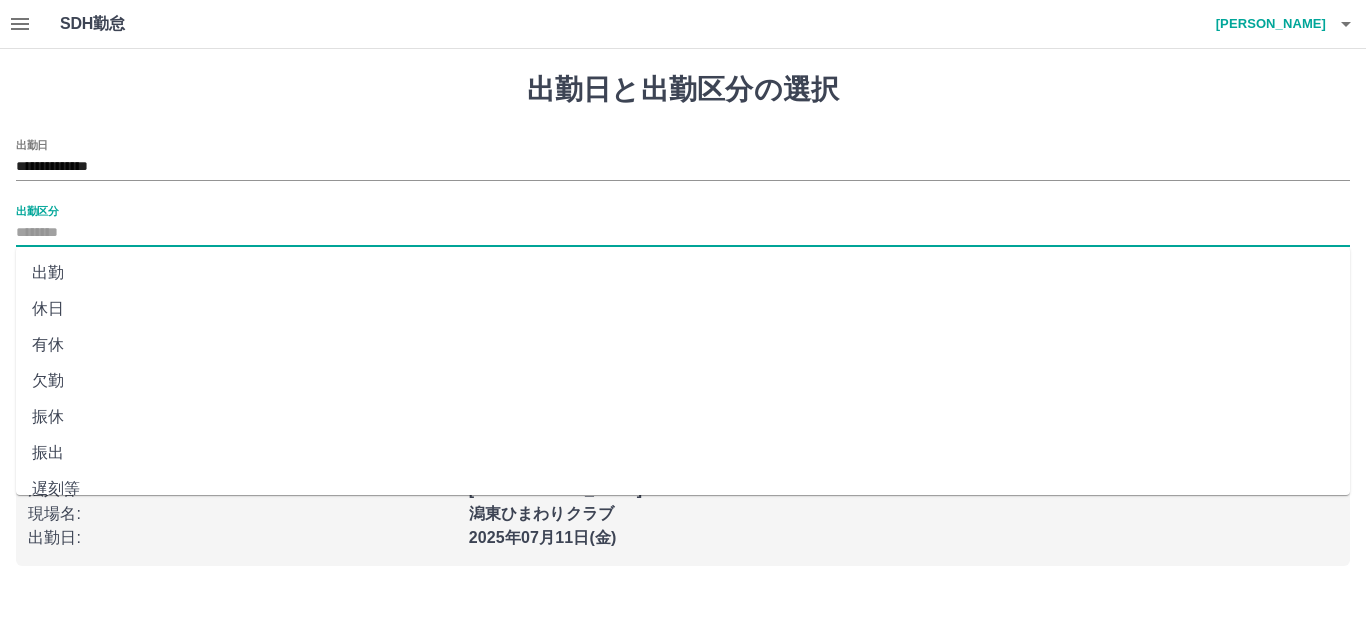 click on "出勤区分" at bounding box center (683, 233) 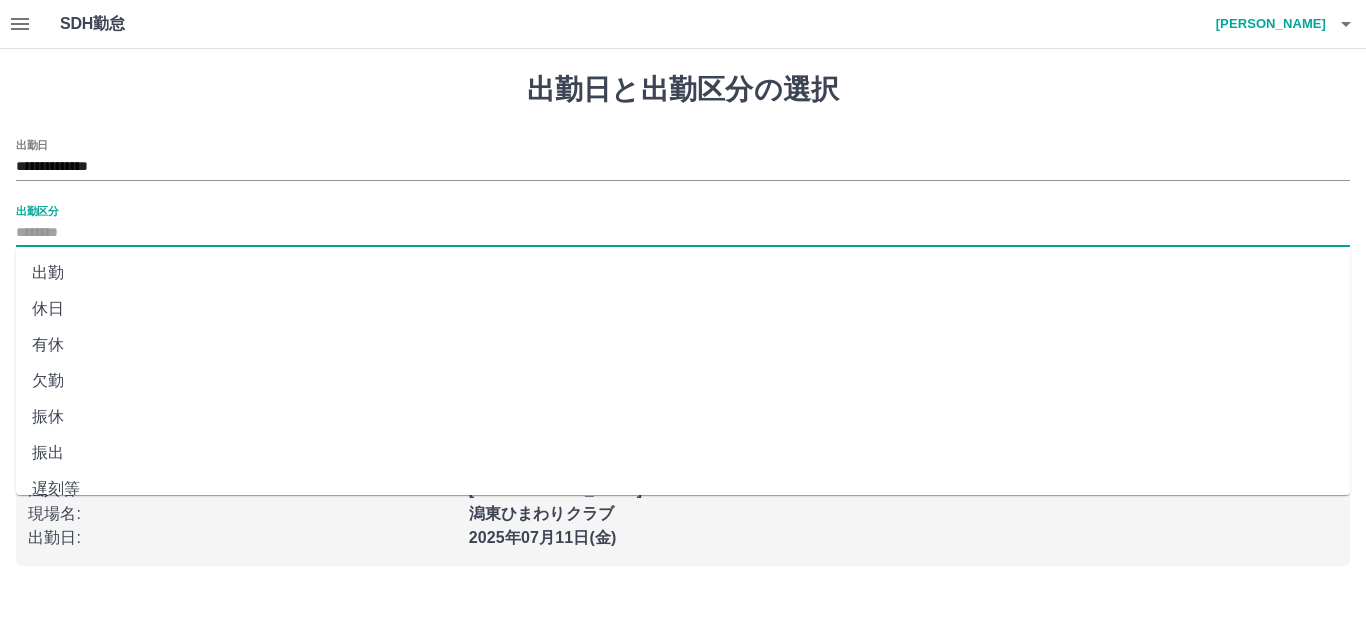 click on "出勤" at bounding box center (683, 273) 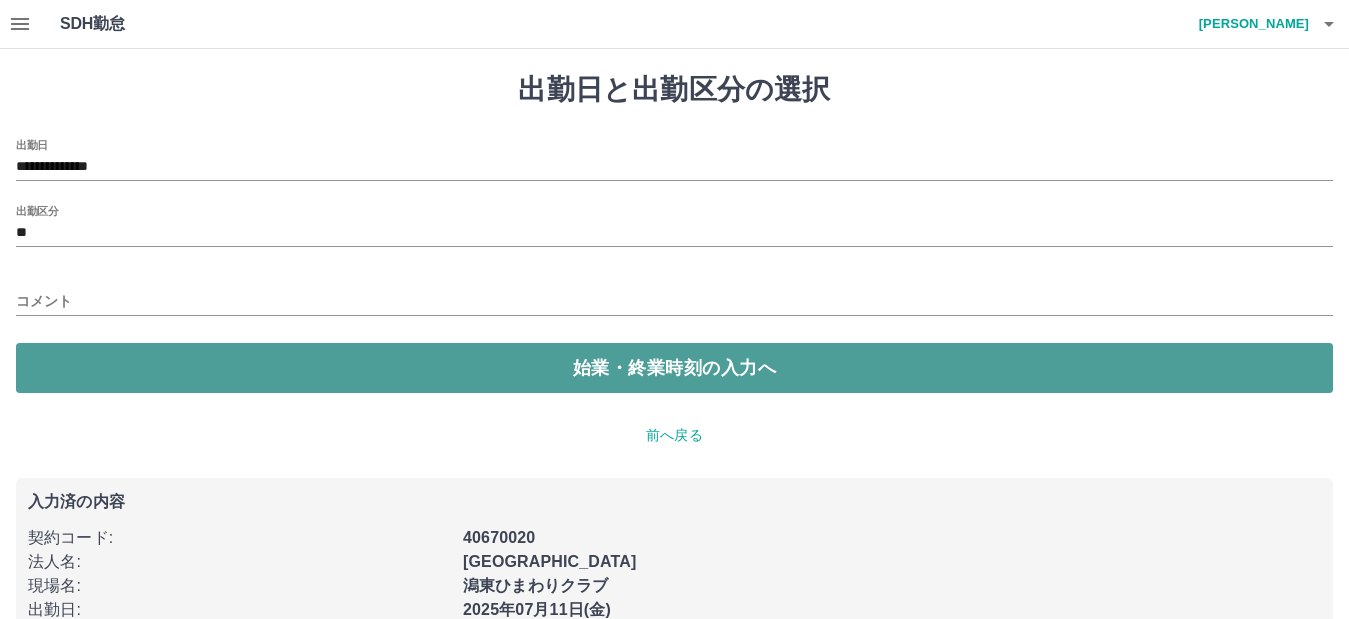 click on "始業・終業時刻の入力へ" at bounding box center (674, 368) 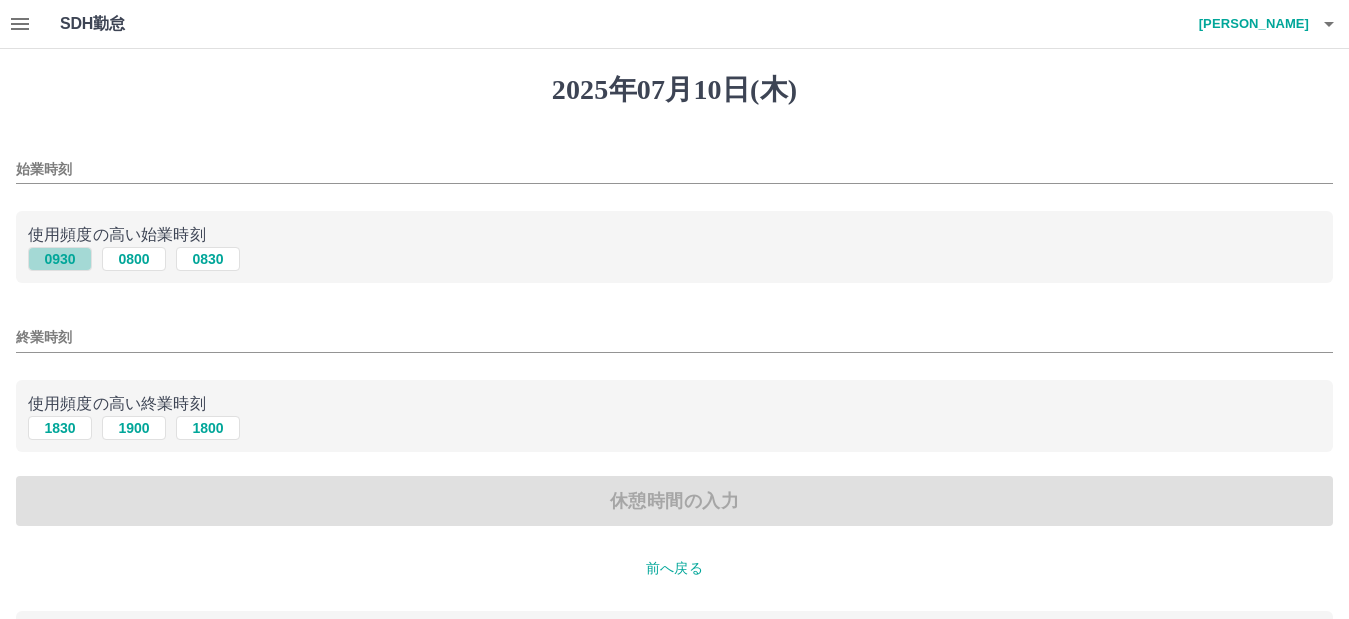 click on "0930" at bounding box center (60, 259) 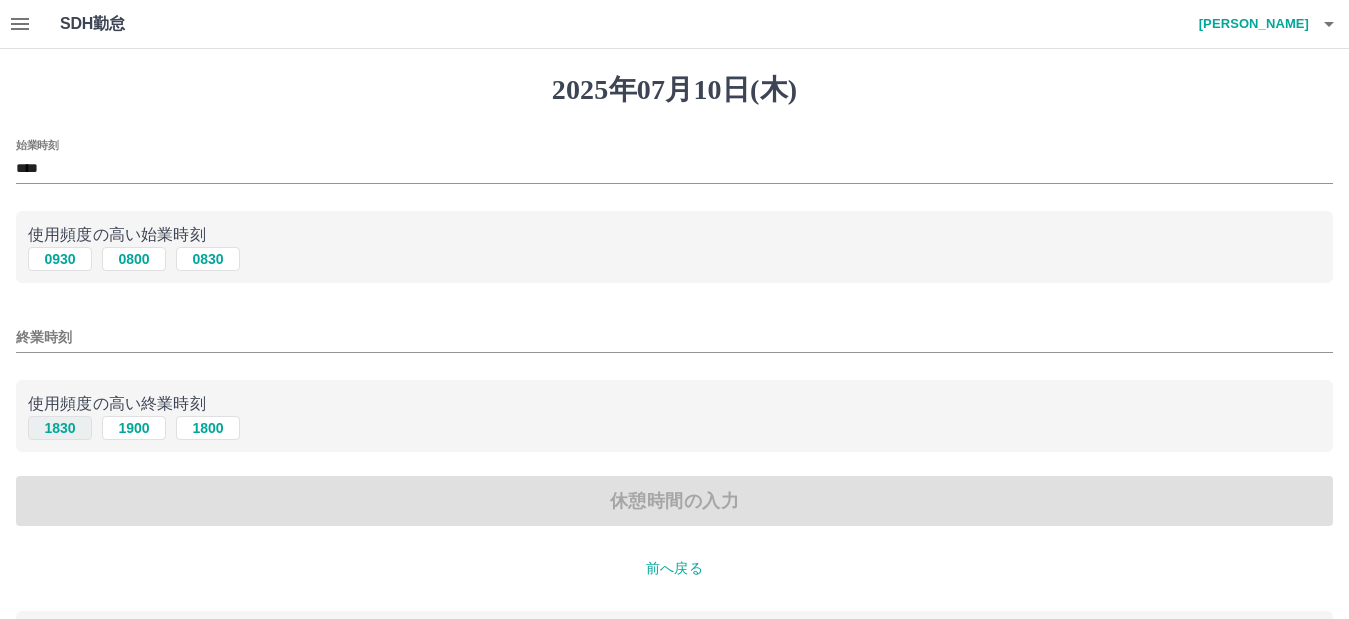 click on "1830" at bounding box center (60, 428) 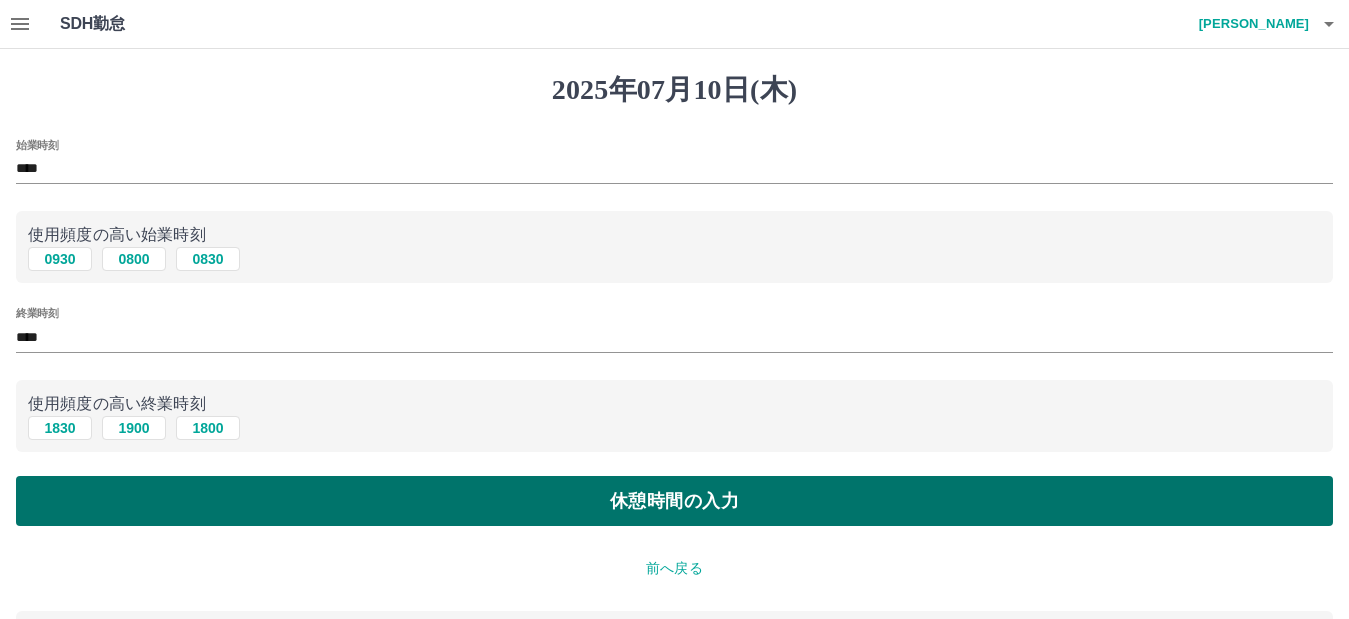 click on "休憩時間の入力" at bounding box center [674, 501] 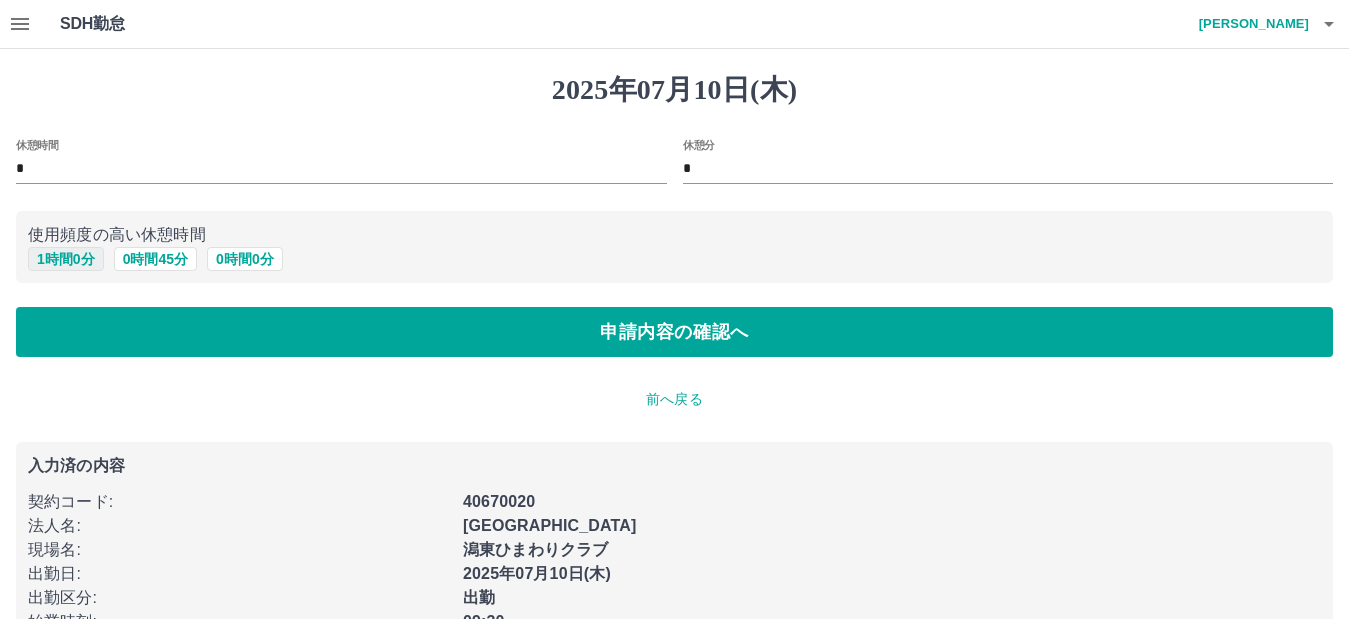 click on "1 時間 0 分" at bounding box center (66, 259) 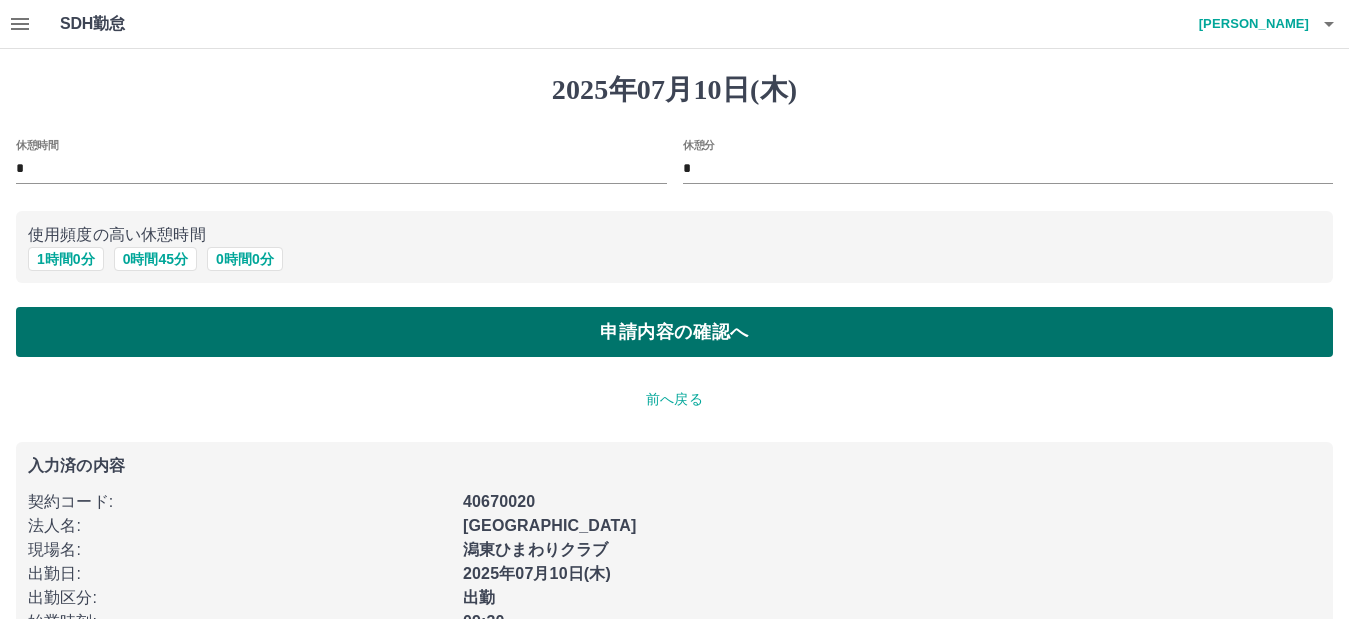 click on "申請内容の確認へ" at bounding box center (674, 332) 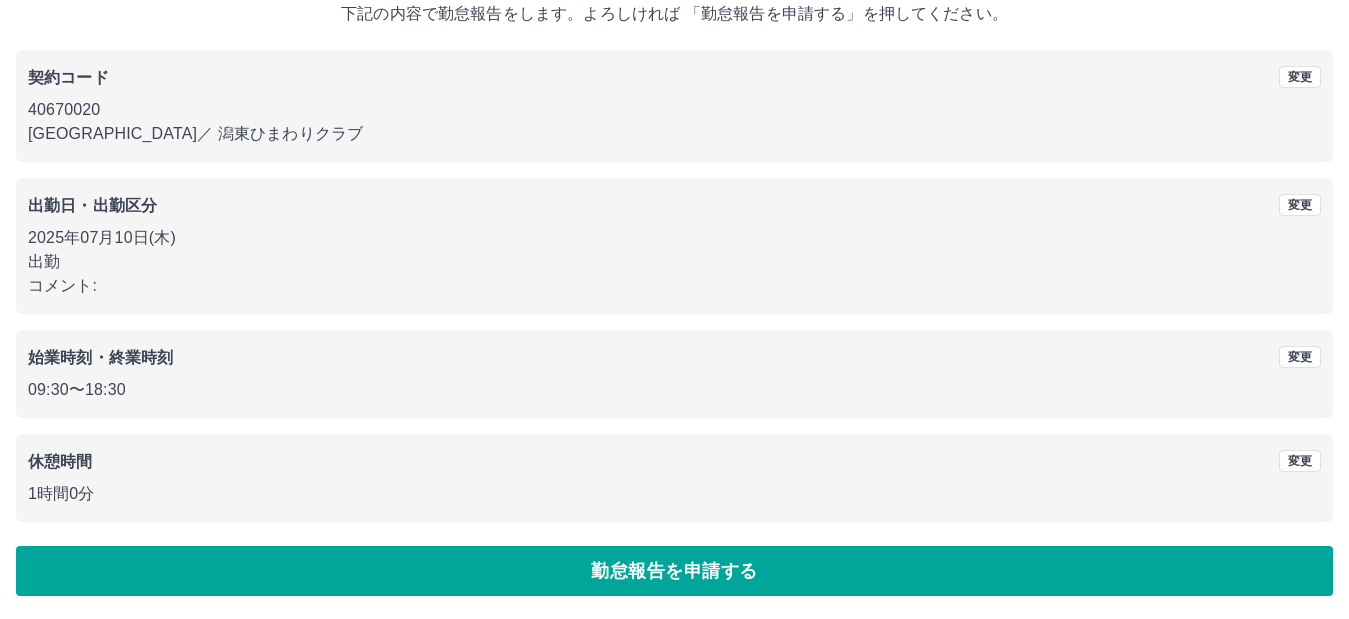 scroll, scrollTop: 130, scrollLeft: 0, axis: vertical 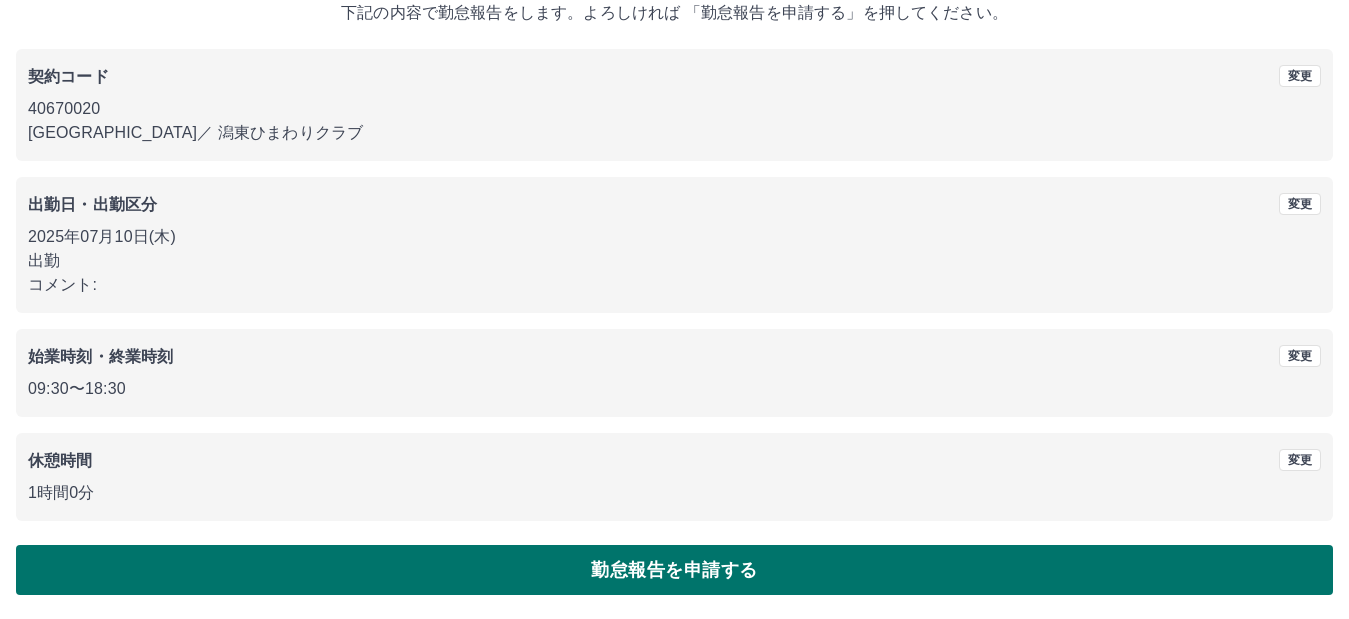 click on "勤怠報告を申請する" at bounding box center [674, 570] 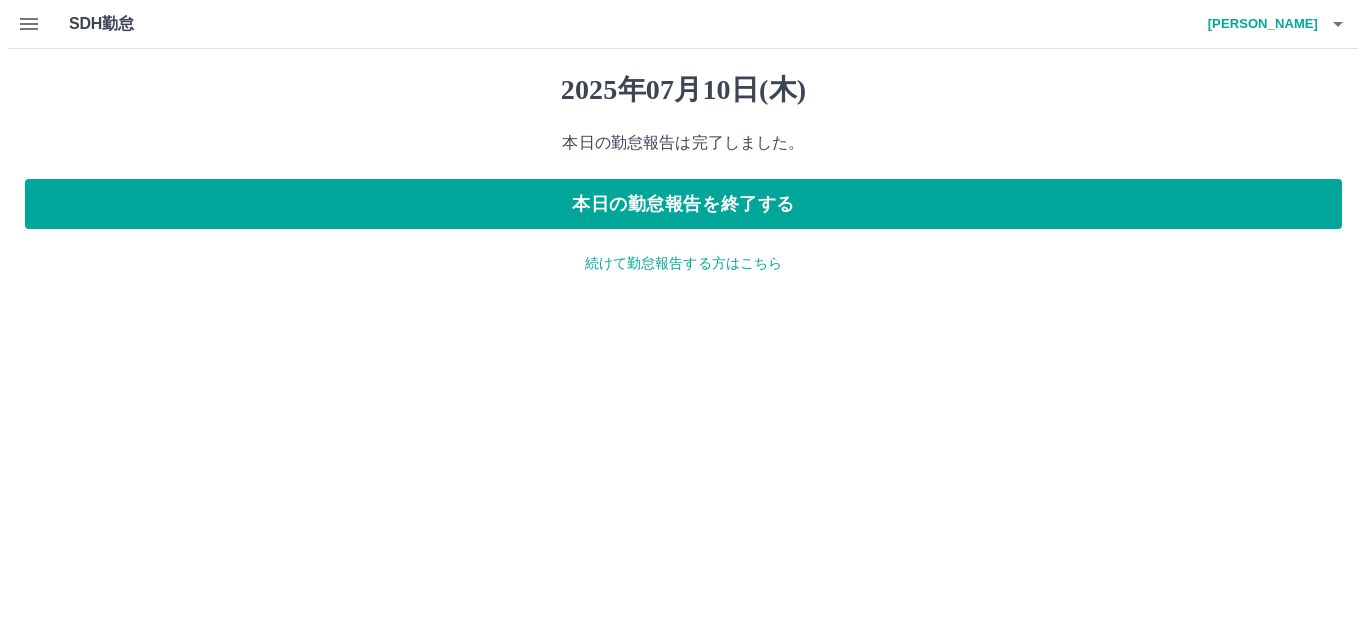 scroll, scrollTop: 0, scrollLeft: 0, axis: both 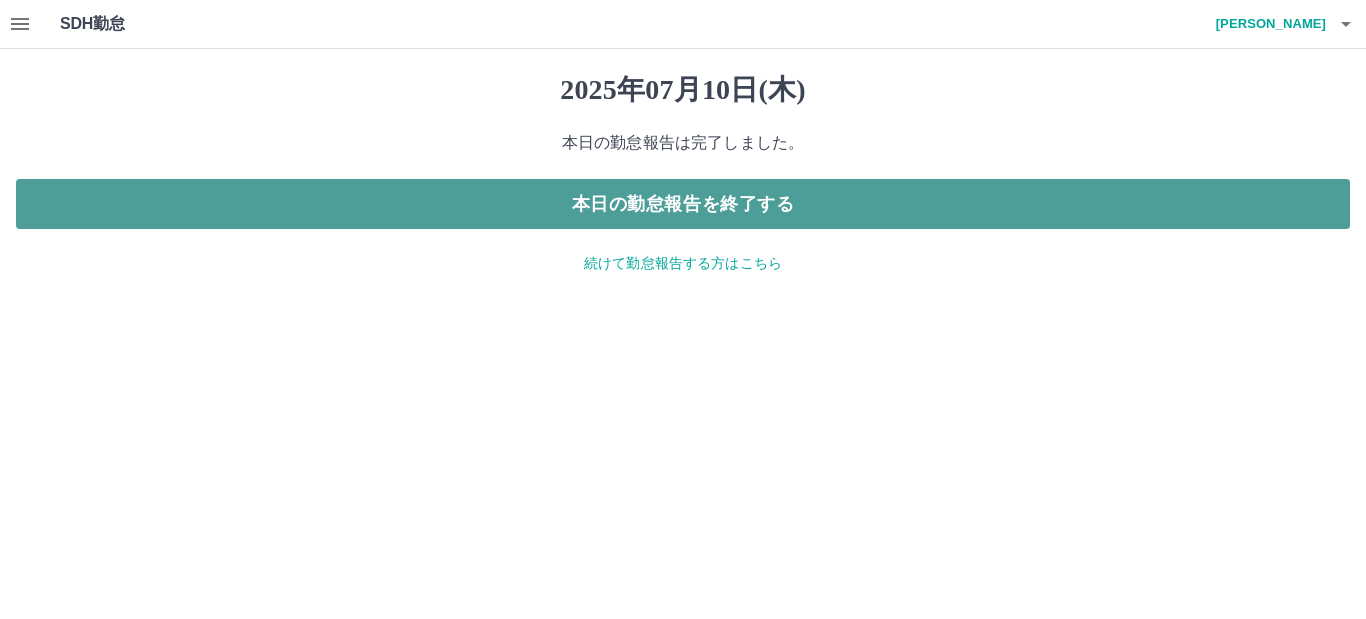 click on "本日の勤怠報告を終了する" at bounding box center [683, 204] 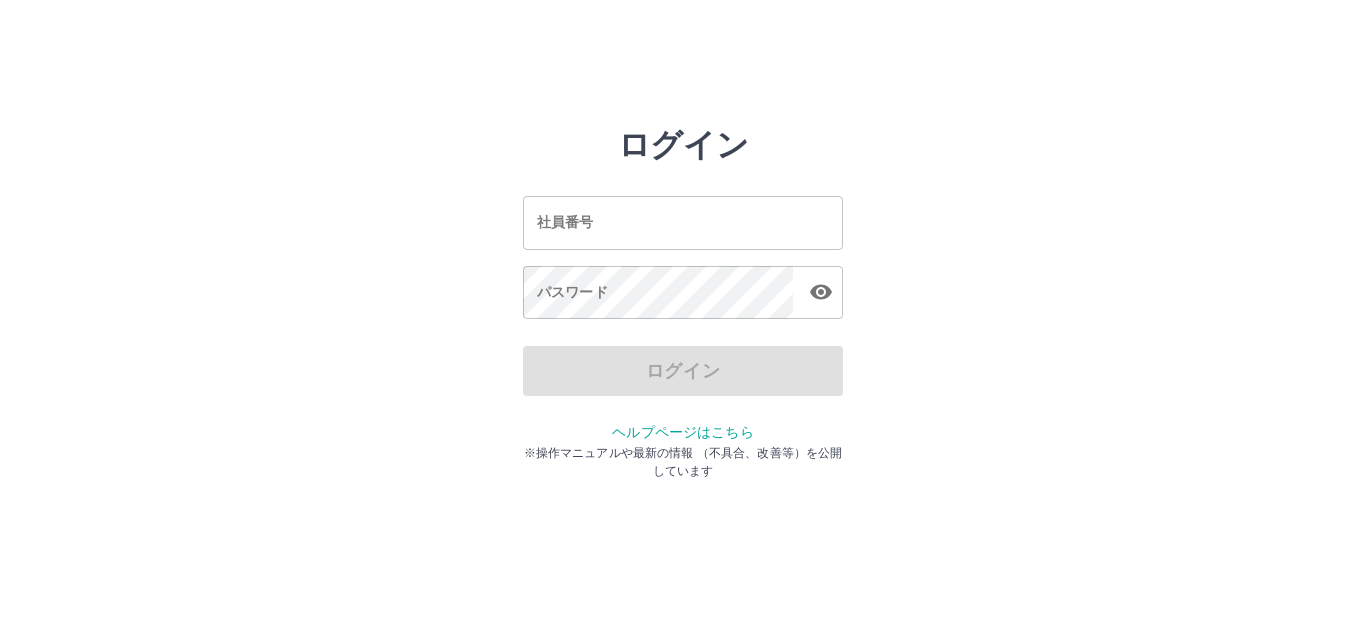 scroll, scrollTop: 0, scrollLeft: 0, axis: both 